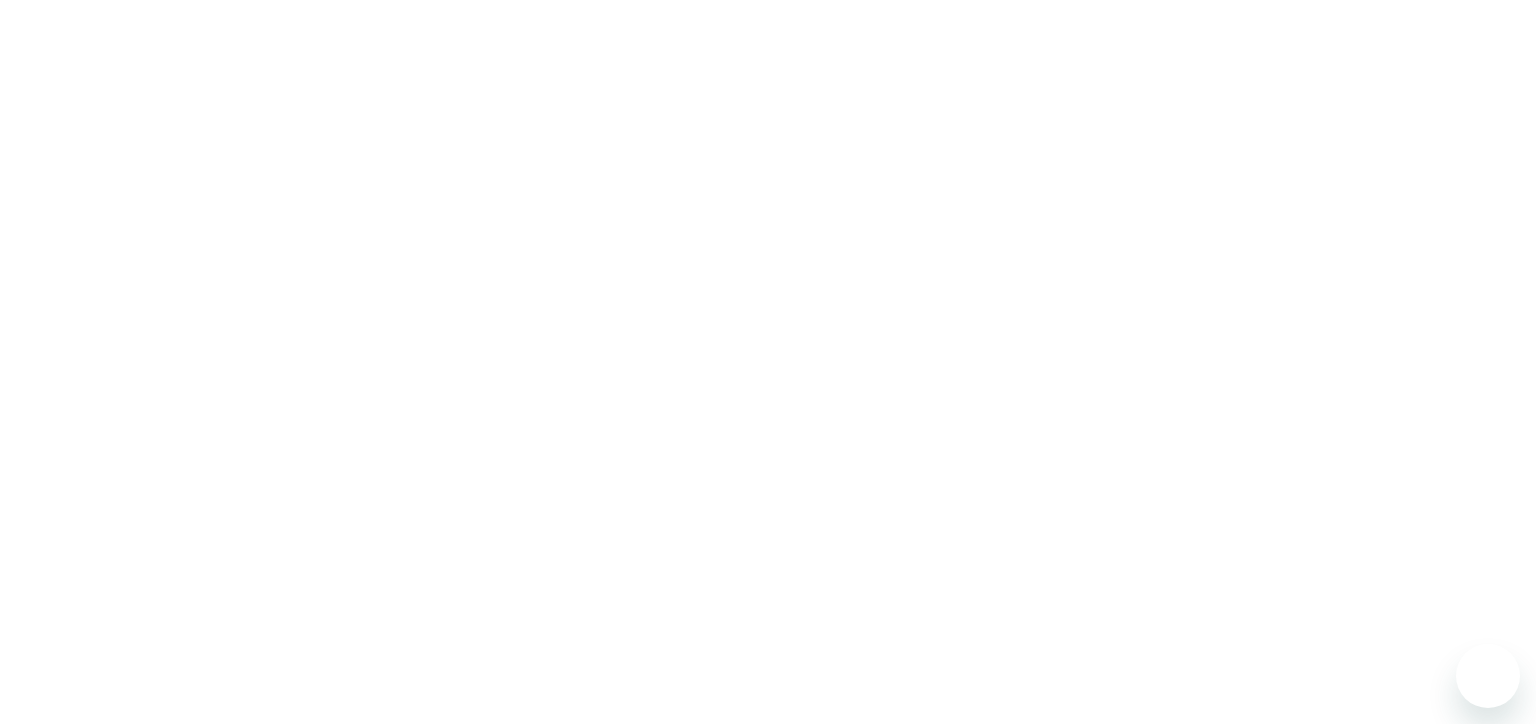 scroll, scrollTop: 0, scrollLeft: 0, axis: both 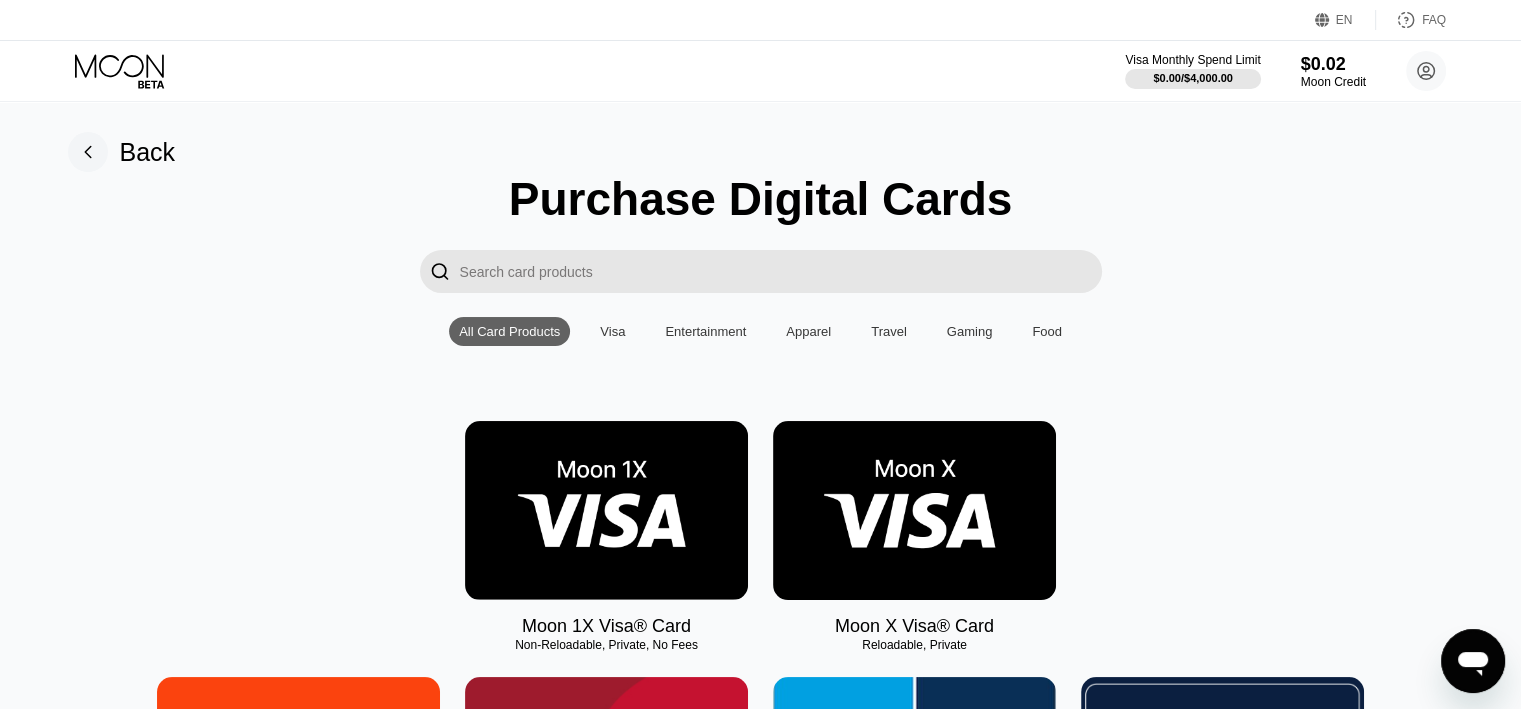 click at bounding box center (914, 510) 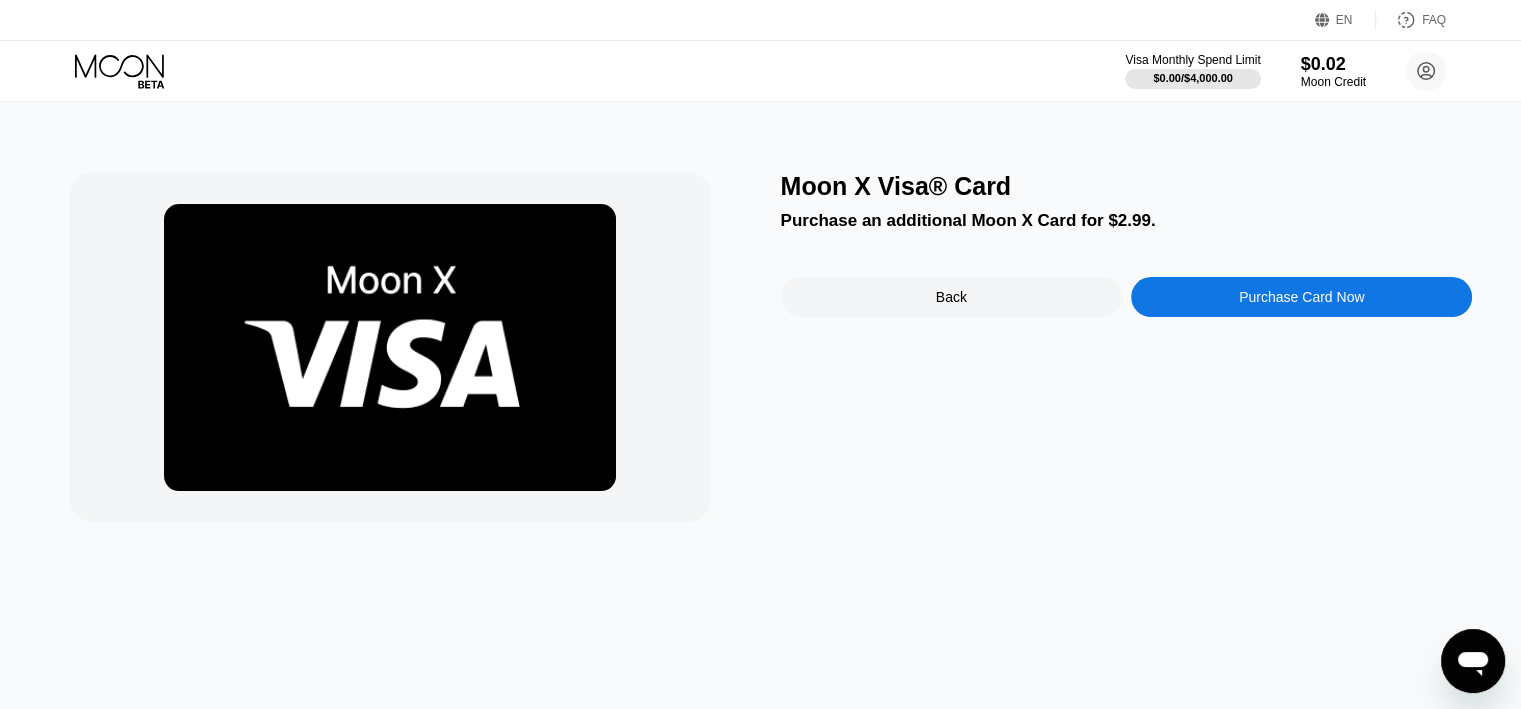 click on "Purchase Card Now" at bounding box center (1301, 297) 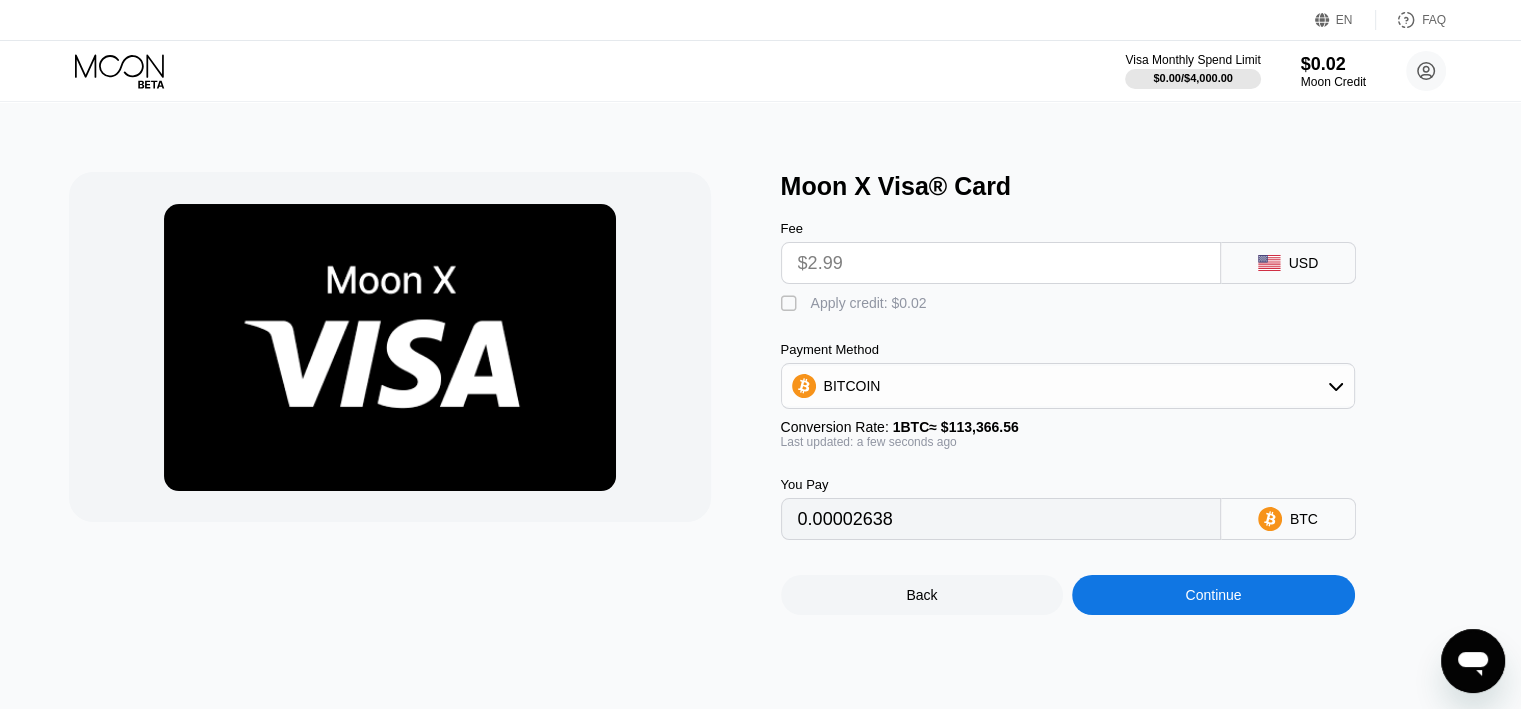 click on "$2.99" at bounding box center (1001, 263) 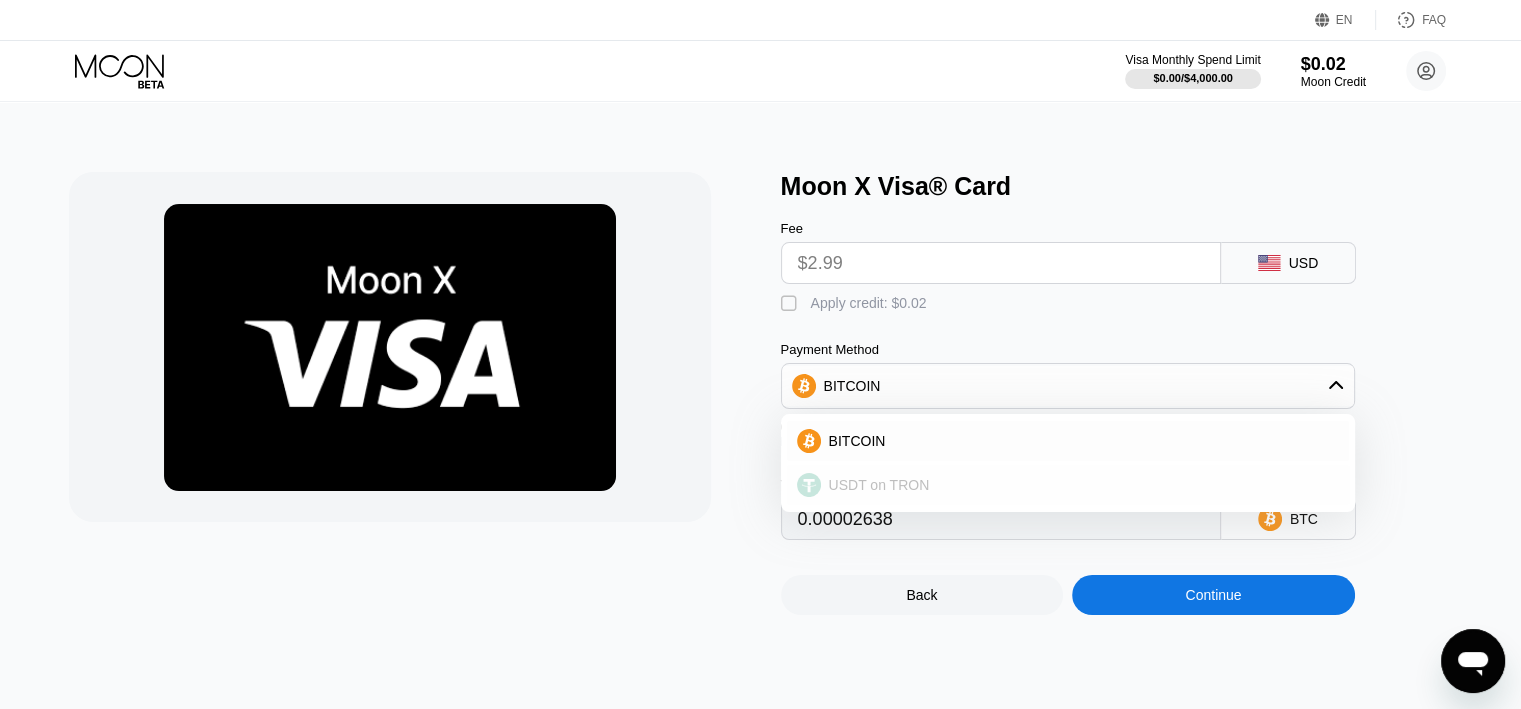 click on "USDT on TRON" at bounding box center (1080, 485) 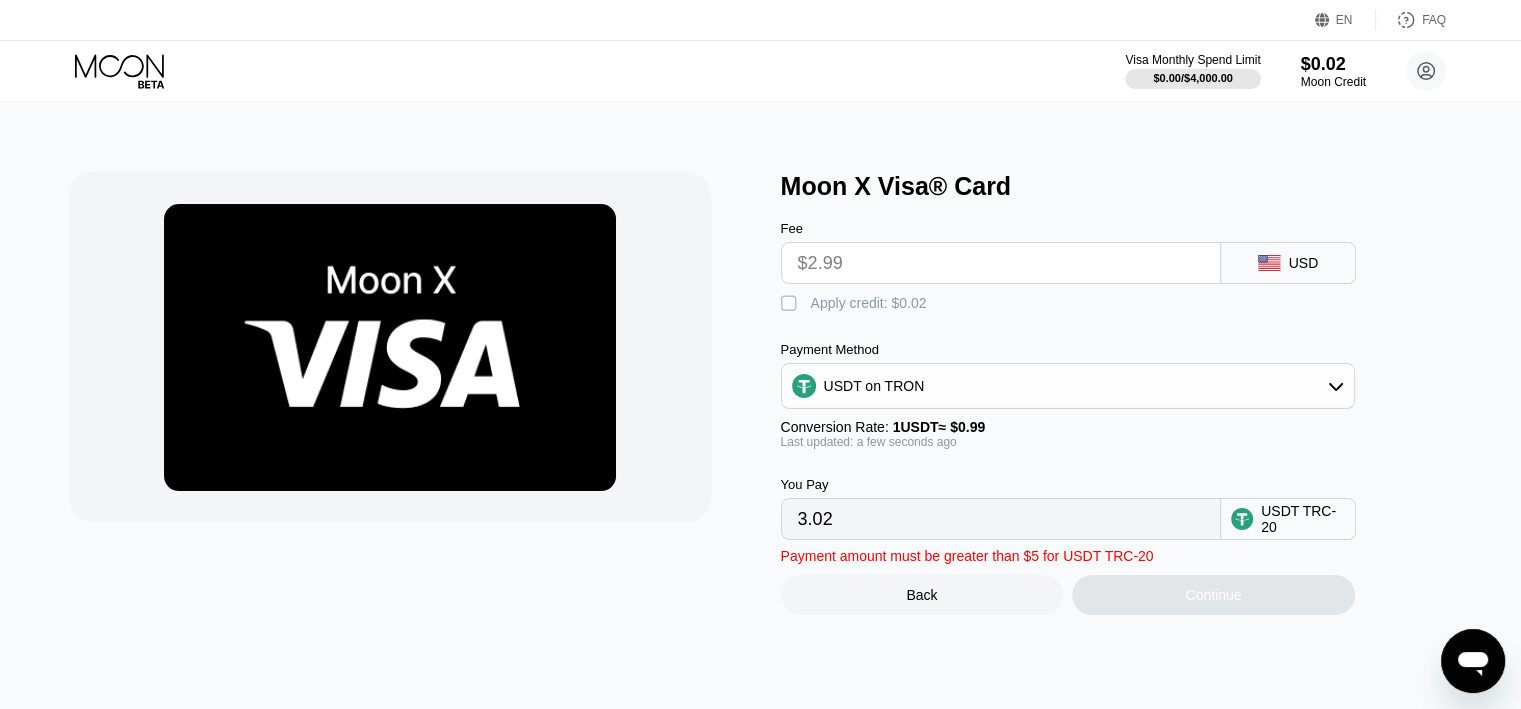 click on "USDT on TRON" at bounding box center [1068, 386] 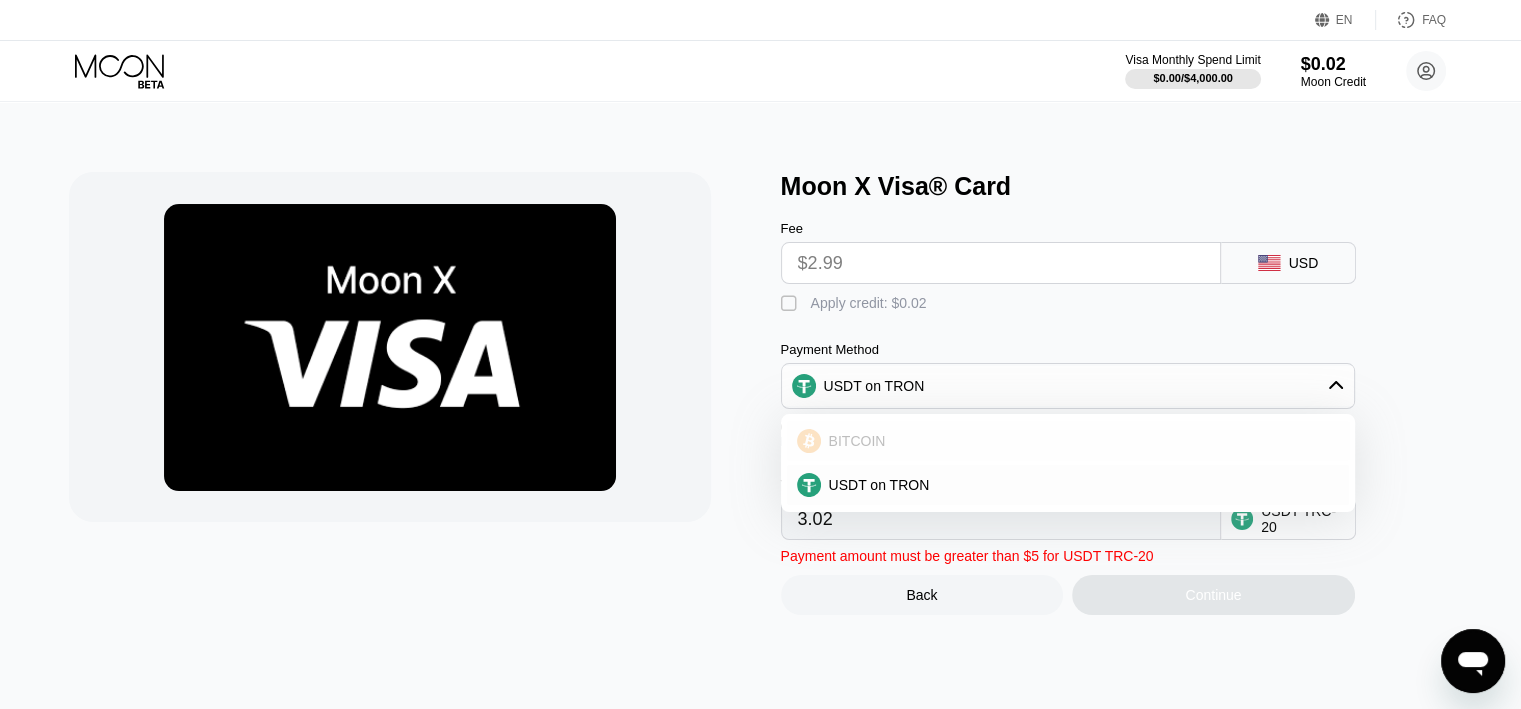 click on "BITCOIN" at bounding box center [1068, 441] 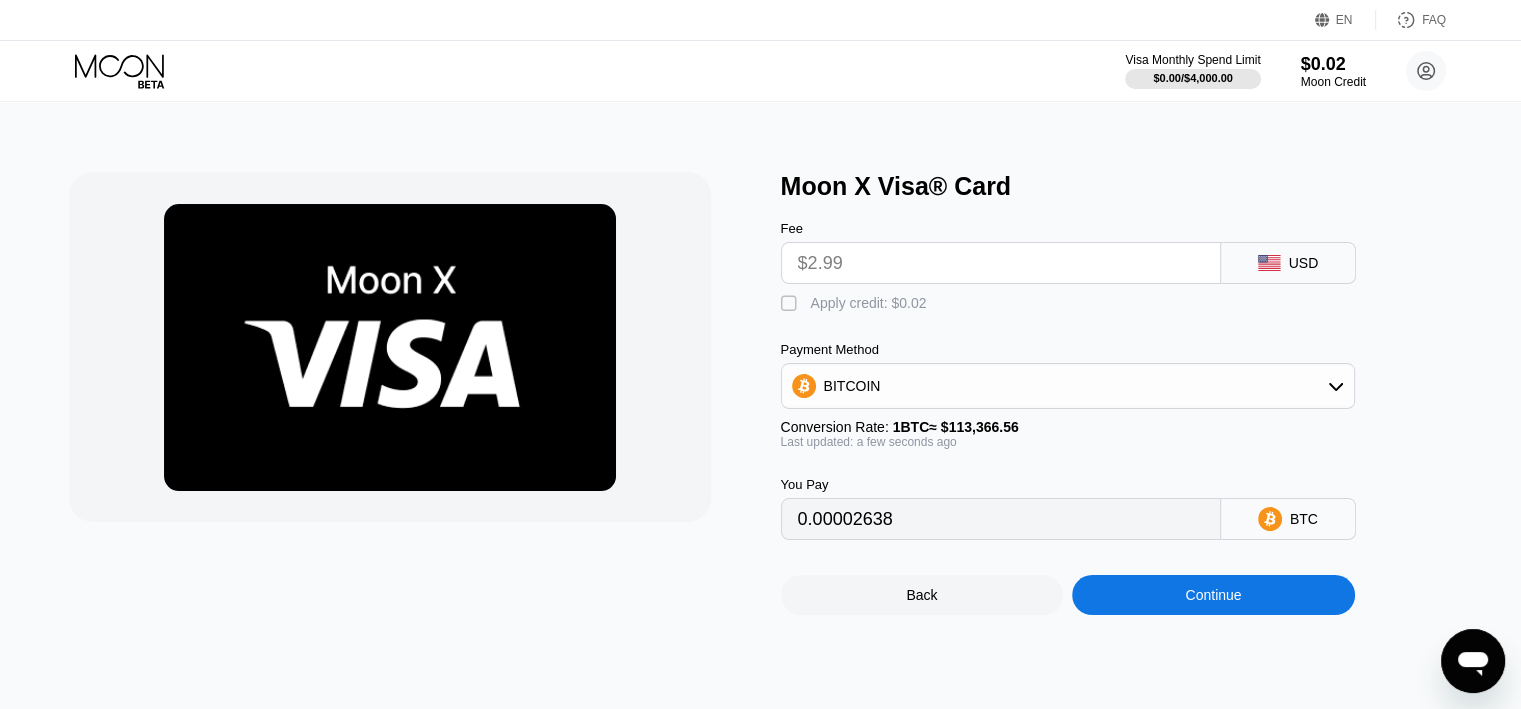click on "BITCOIN" at bounding box center [1068, 386] 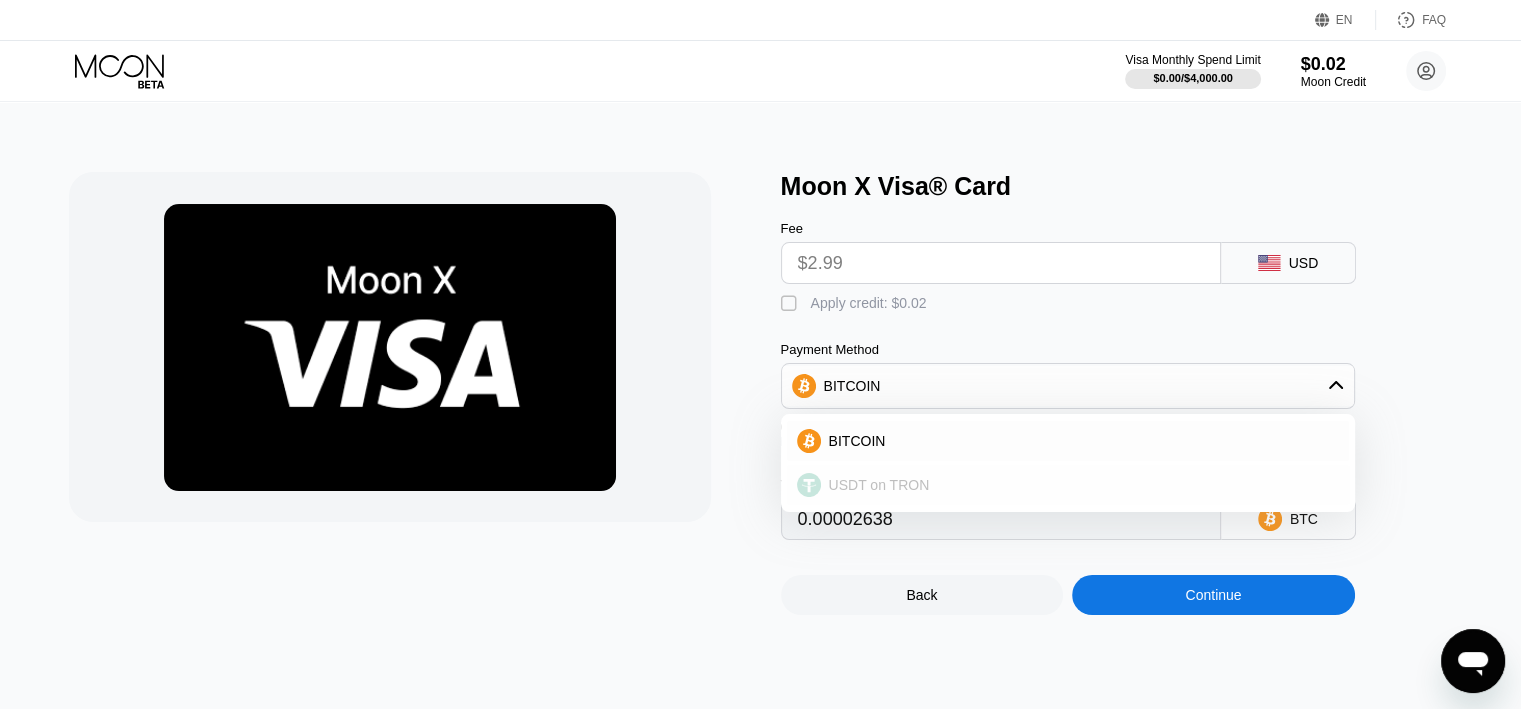 click on "USDT on TRON" at bounding box center (879, 485) 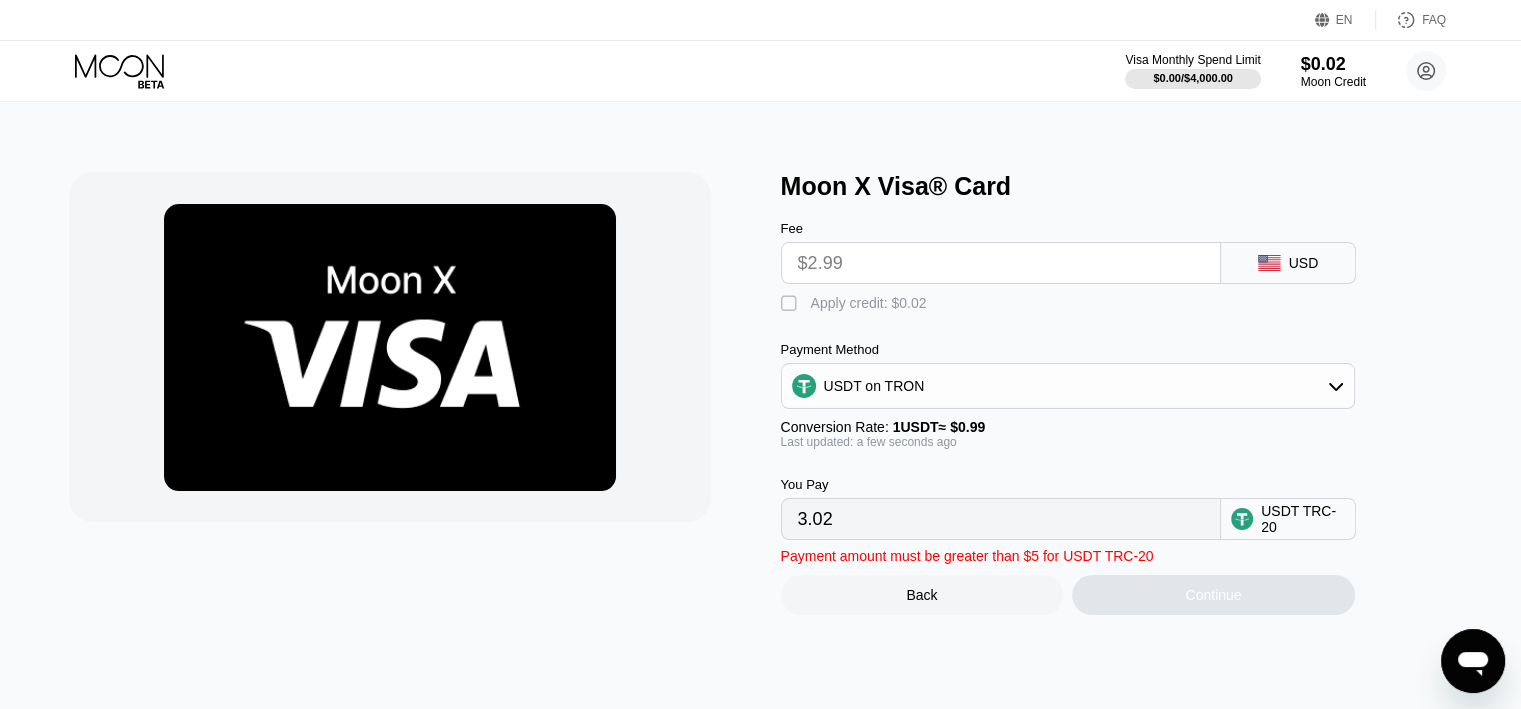 click on "3.02" at bounding box center [1001, 519] 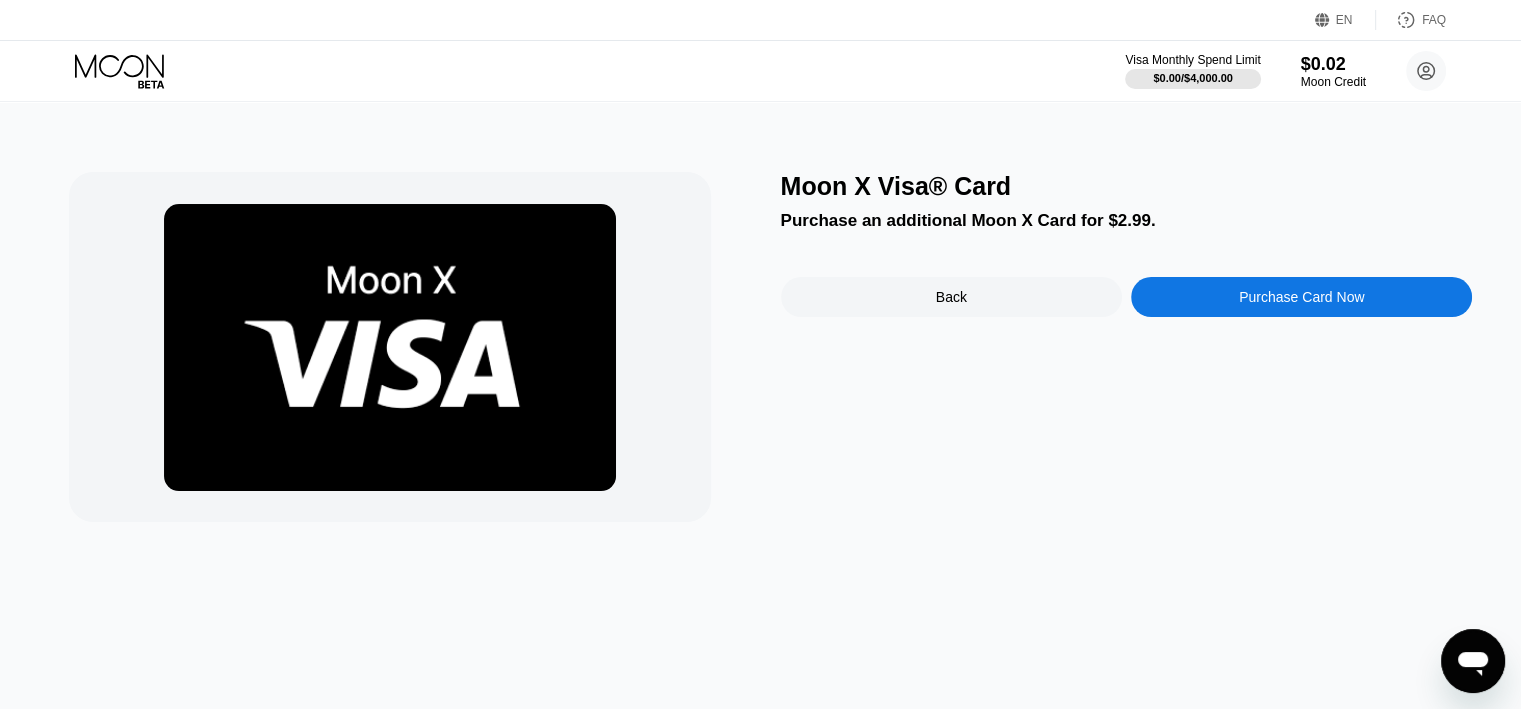 click on "Moon X Visa® Card Purchase an additional Moon X Card for $2.99. Back Purchase Card Now" at bounding box center [761, 405] 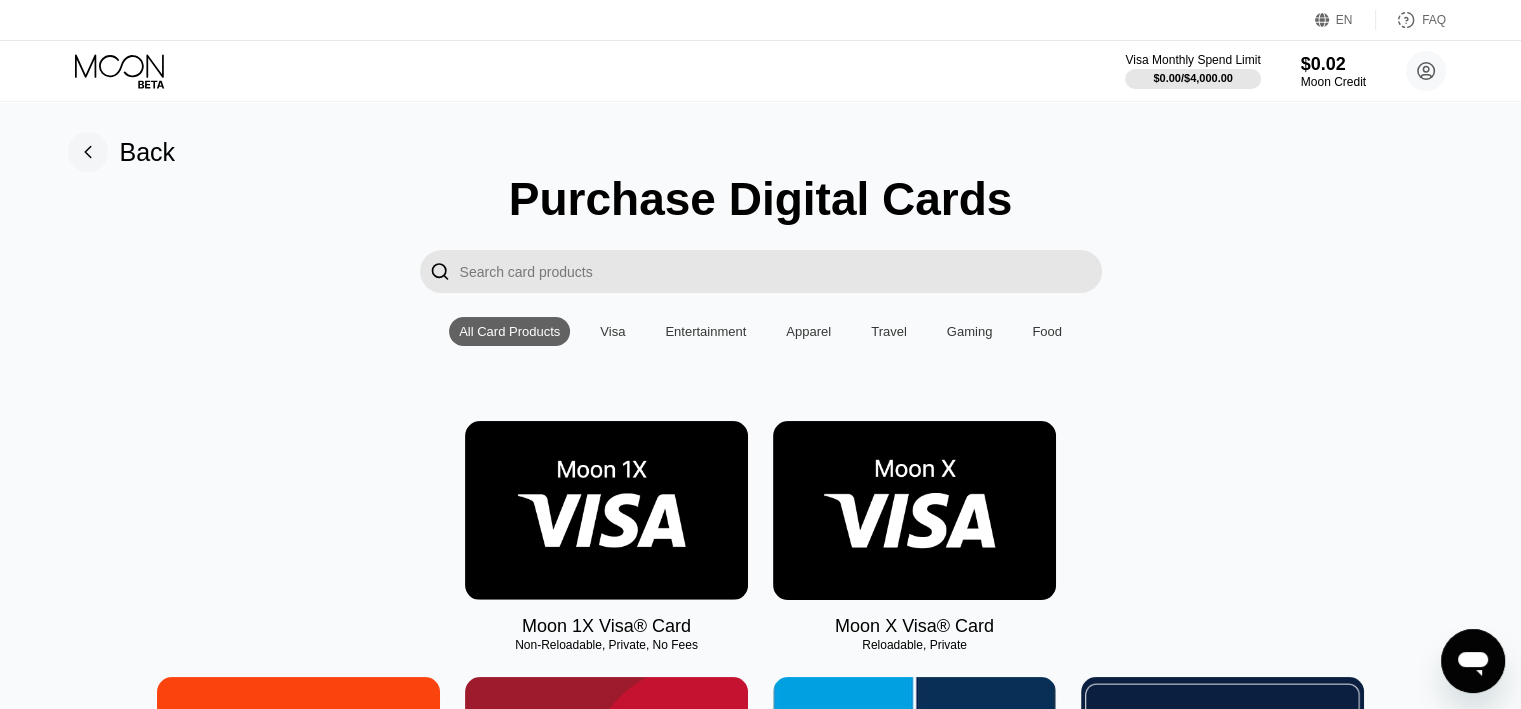 click at bounding box center [914, 510] 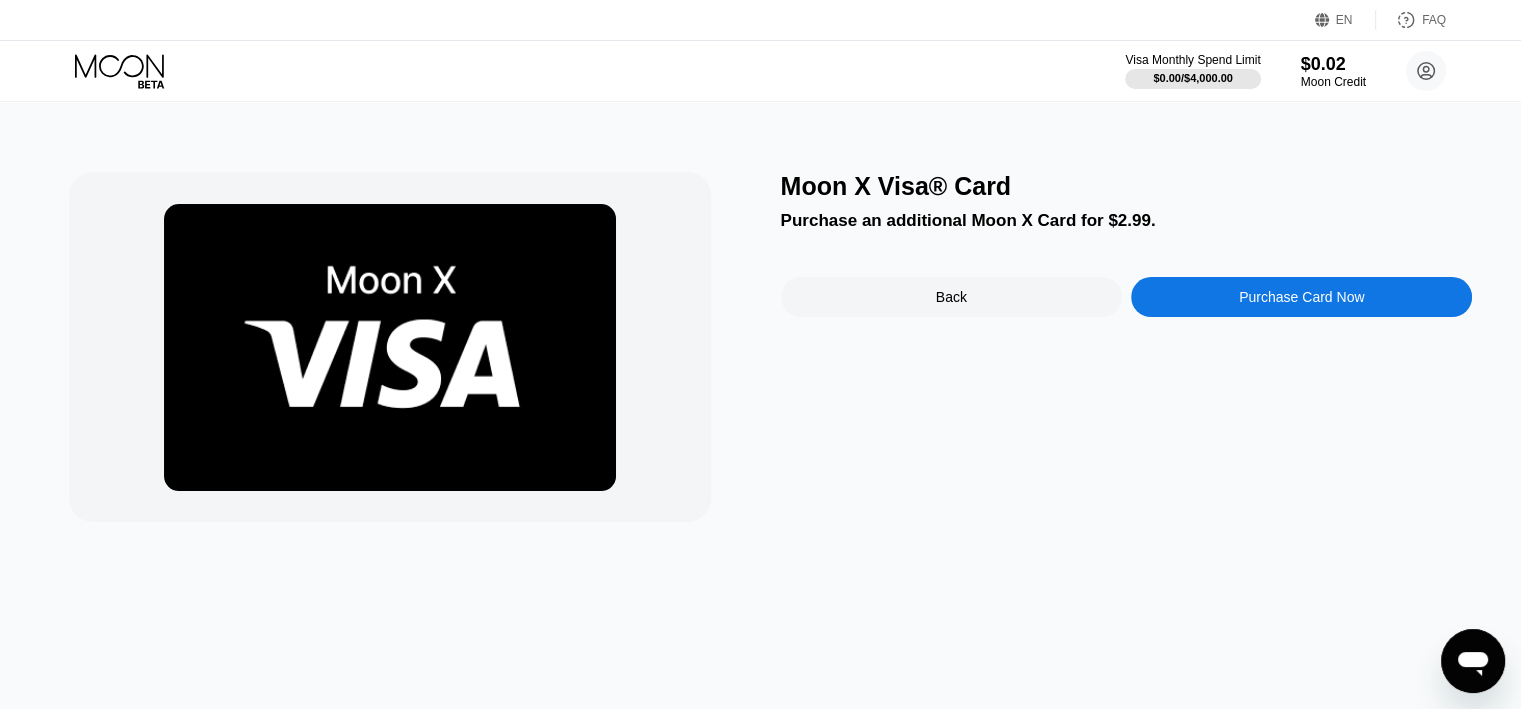 click on "Purchase Card Now" at bounding box center (1301, 297) 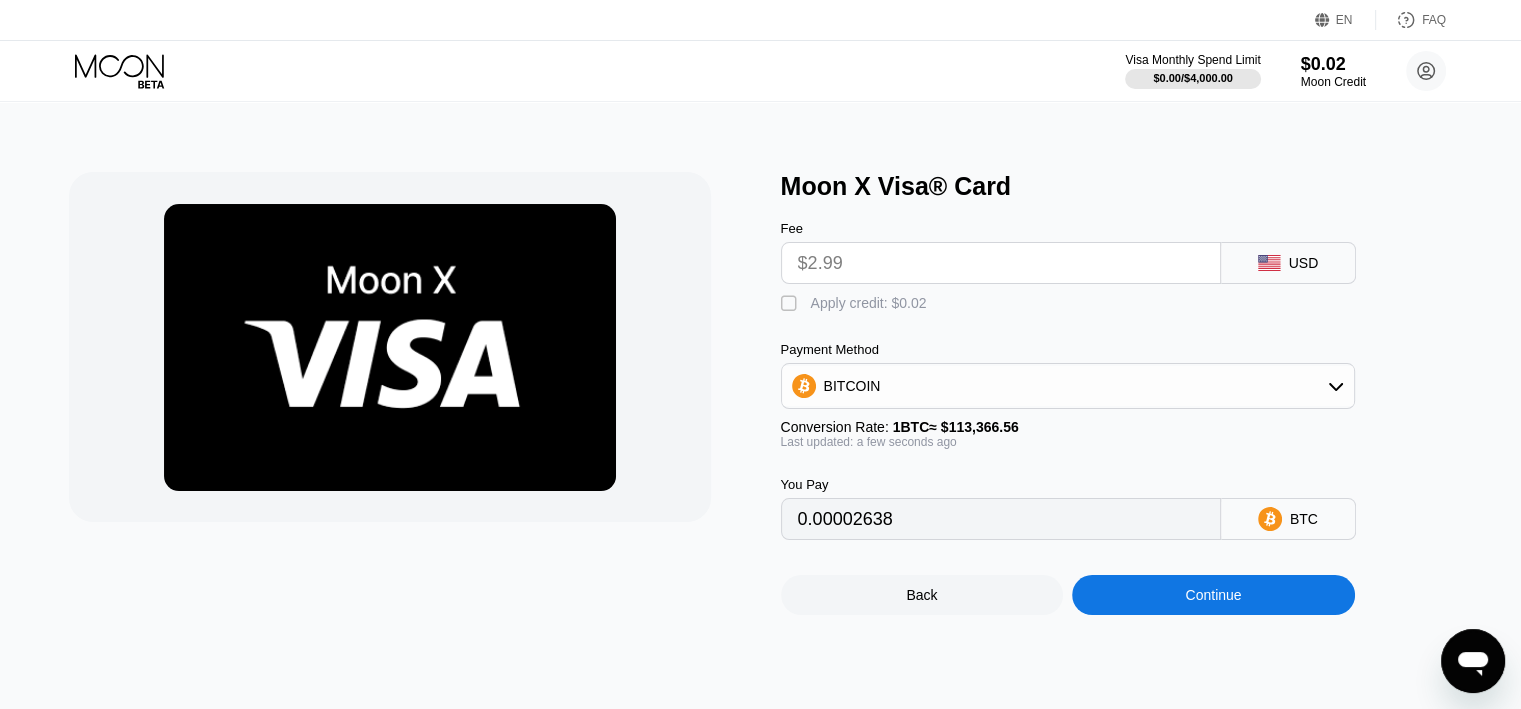 click on "0.00002638" at bounding box center [1001, 519] 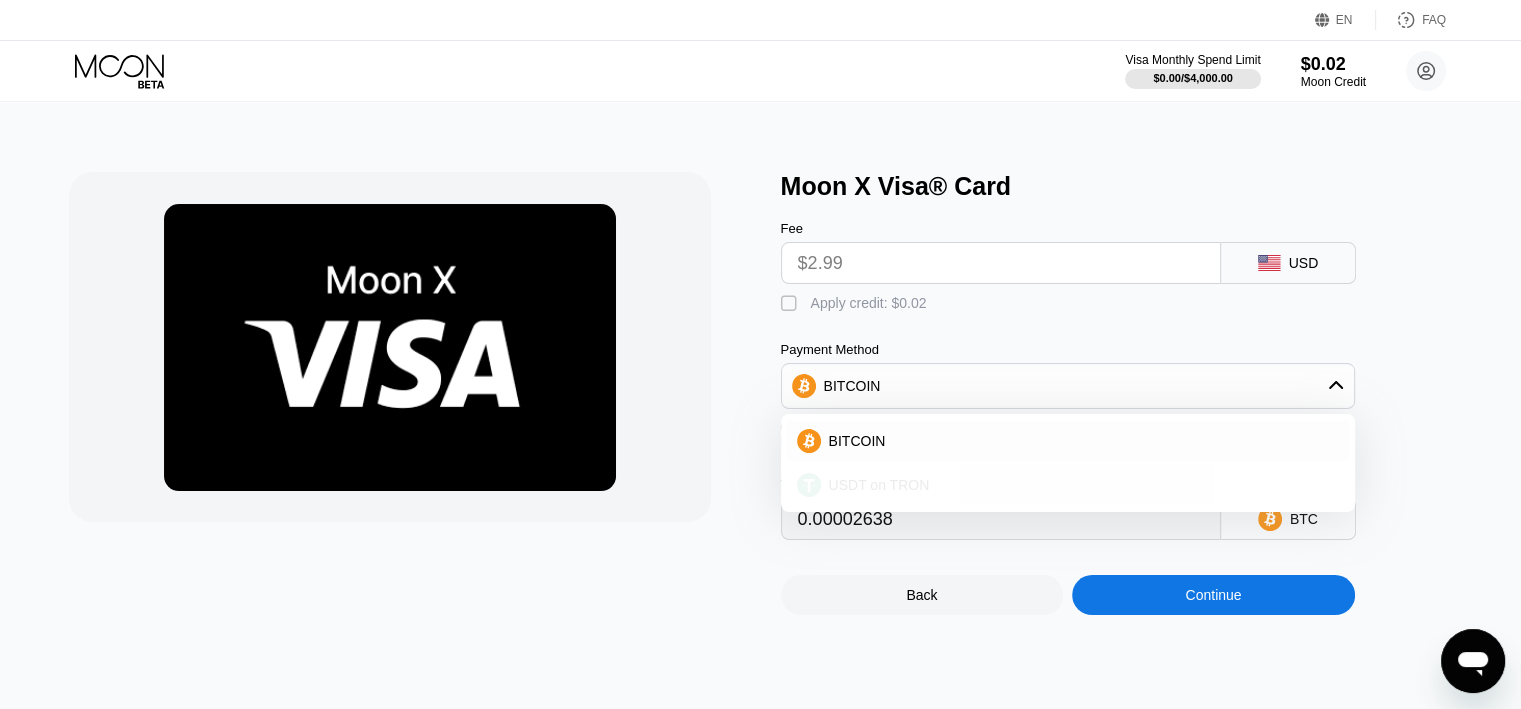 click on "USDT on TRON" at bounding box center (1080, 485) 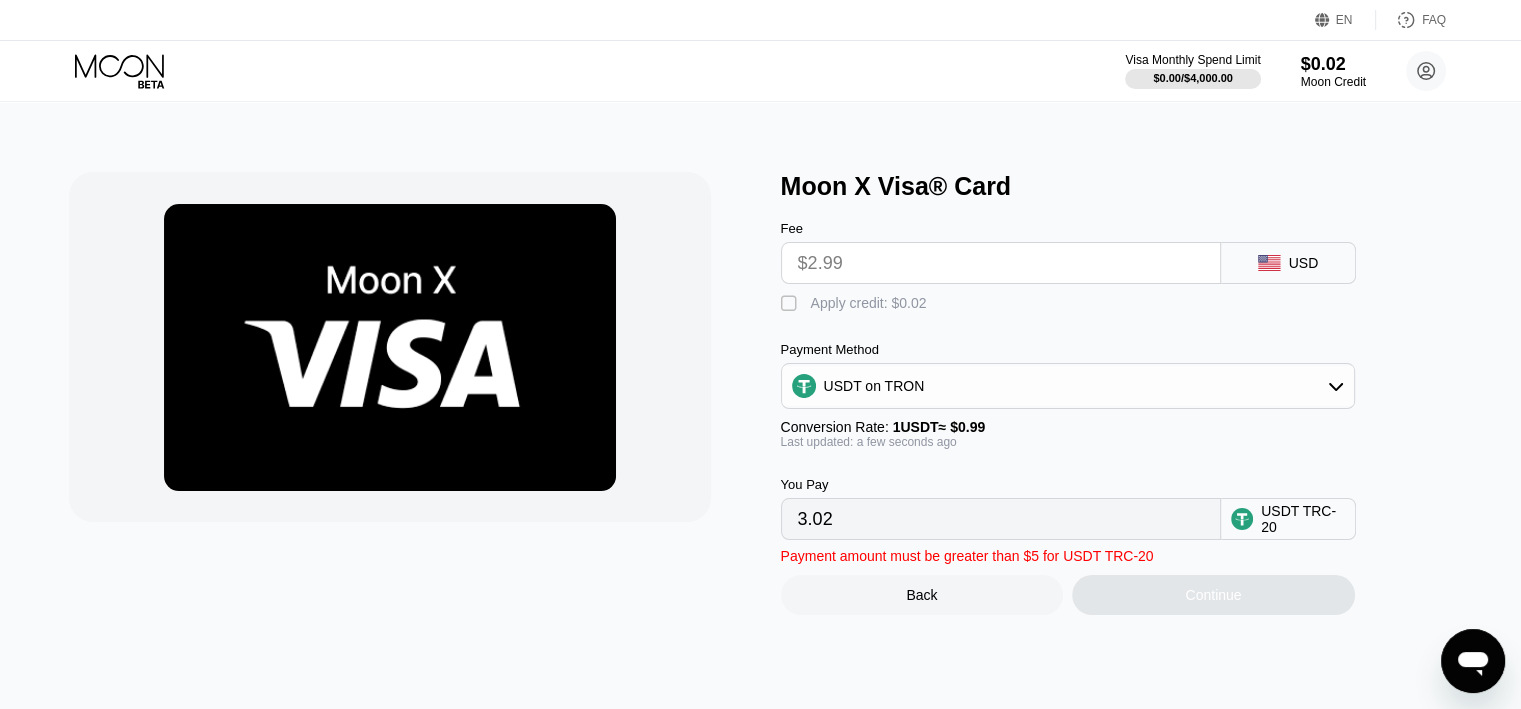click on "Payment Method USDT on TRON" at bounding box center [1068, 375] 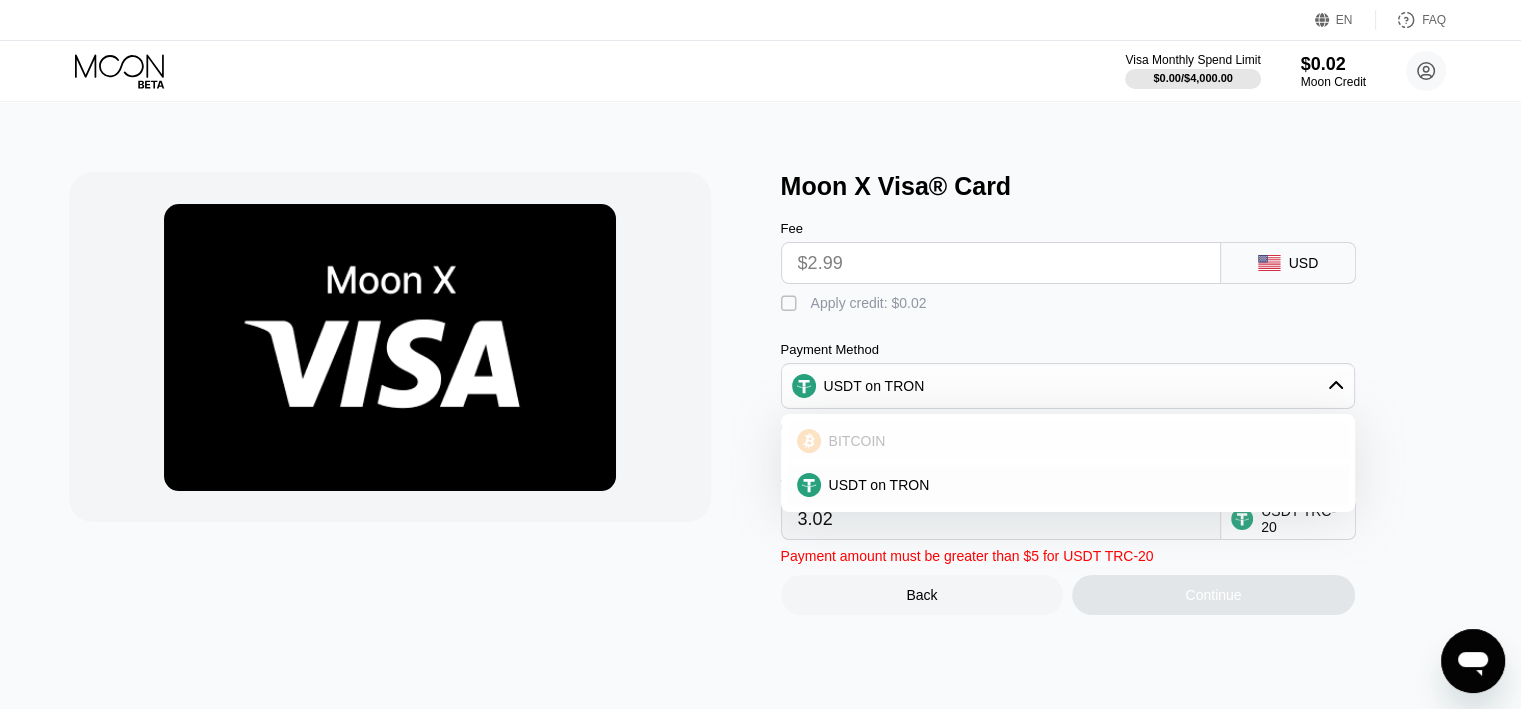 click on "BITCOIN" at bounding box center [1080, 441] 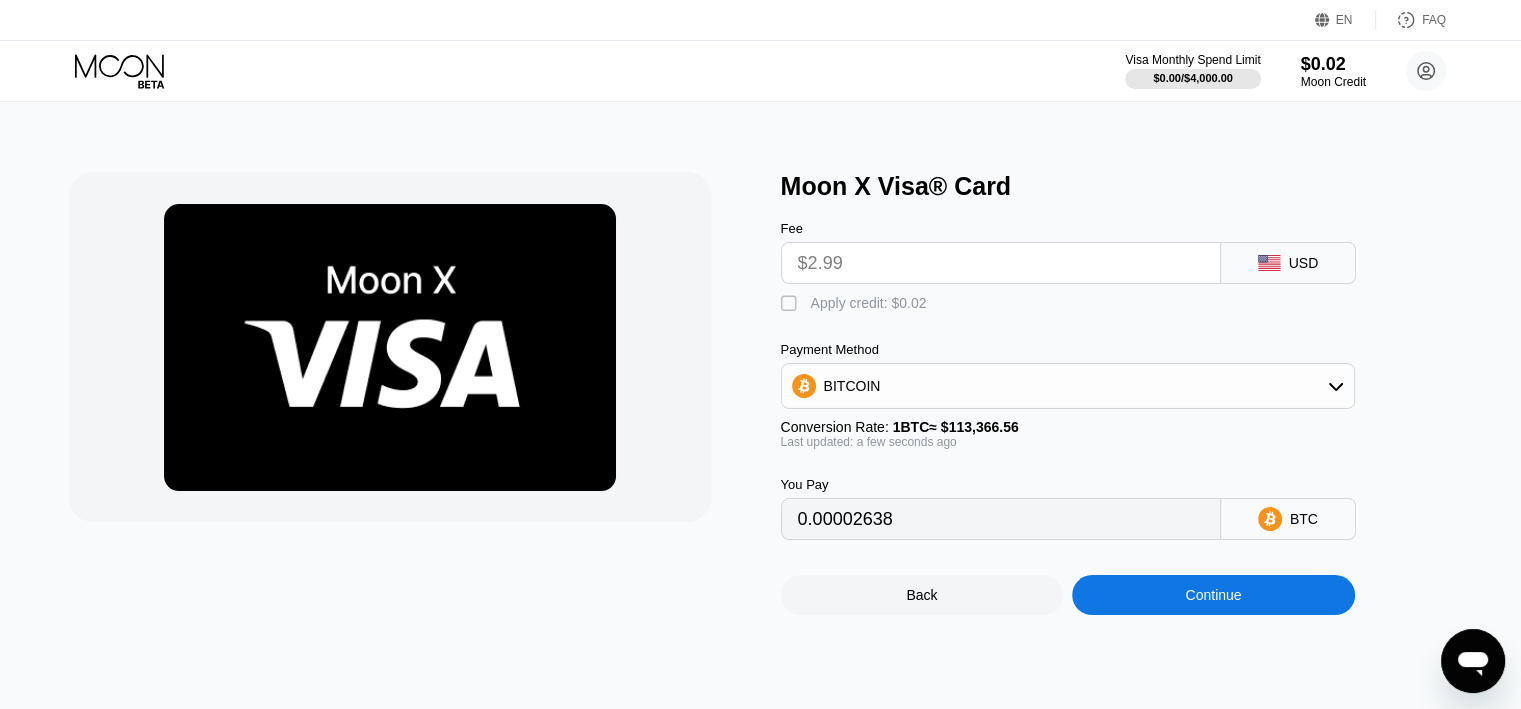 drag, startPoint x: 899, startPoint y: 270, endPoint x: 843, endPoint y: 258, distance: 57.271286 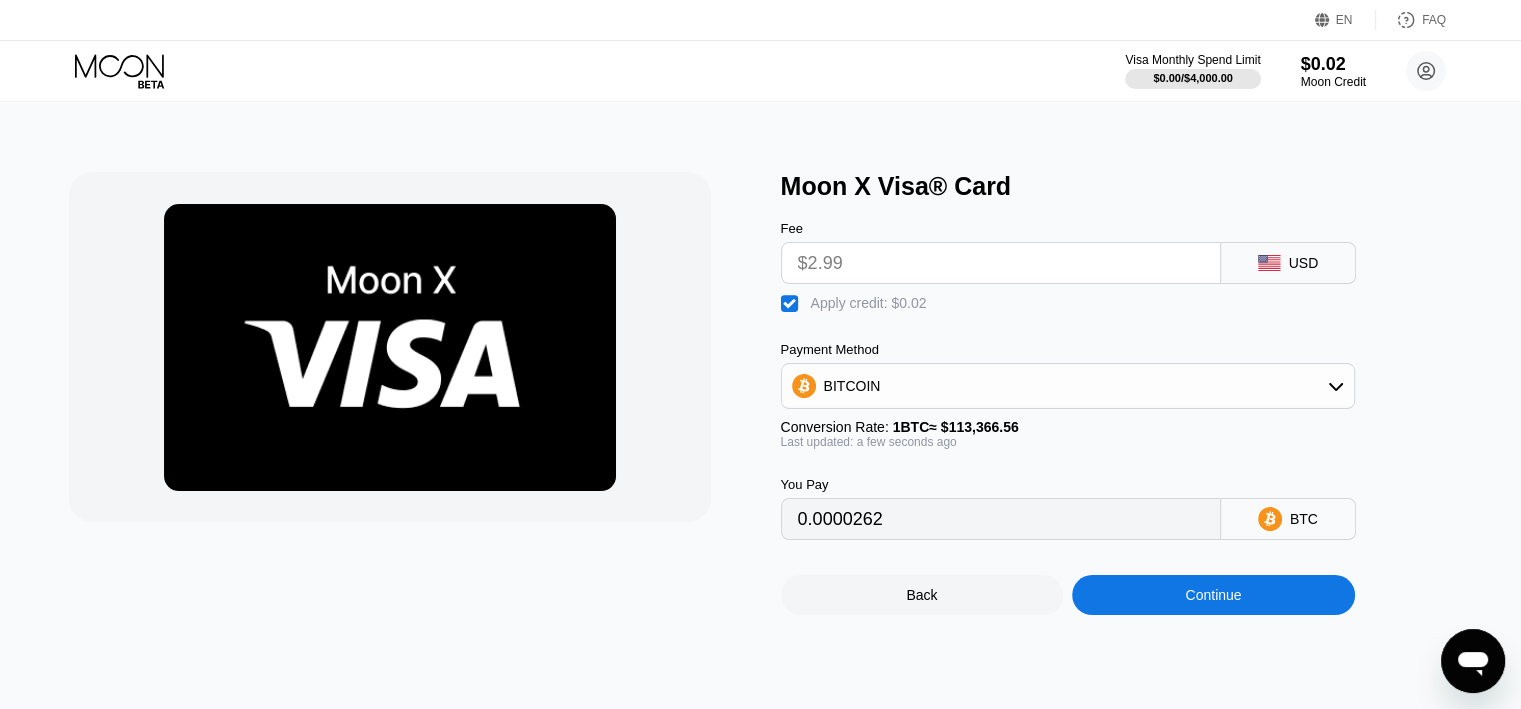 click on "" at bounding box center [791, 304] 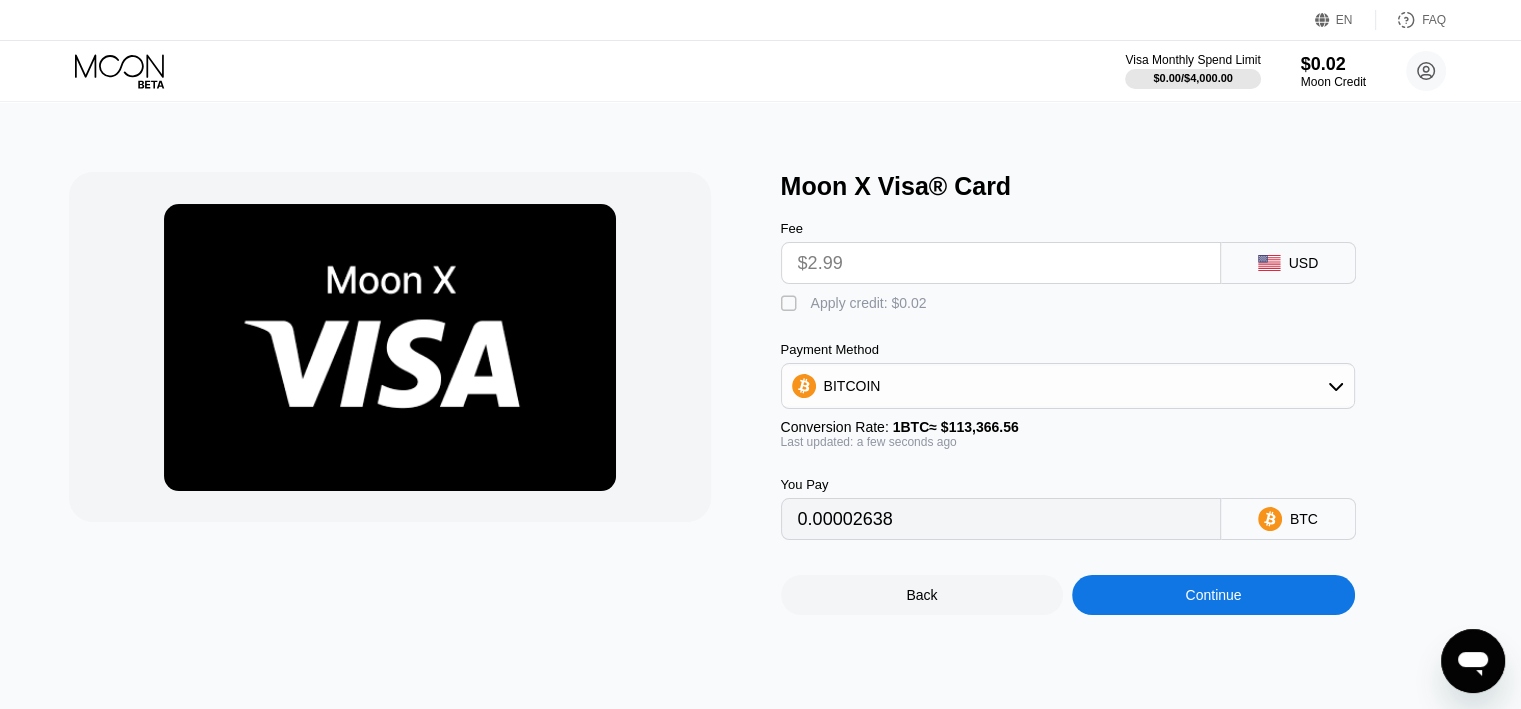 click on "" at bounding box center [791, 304] 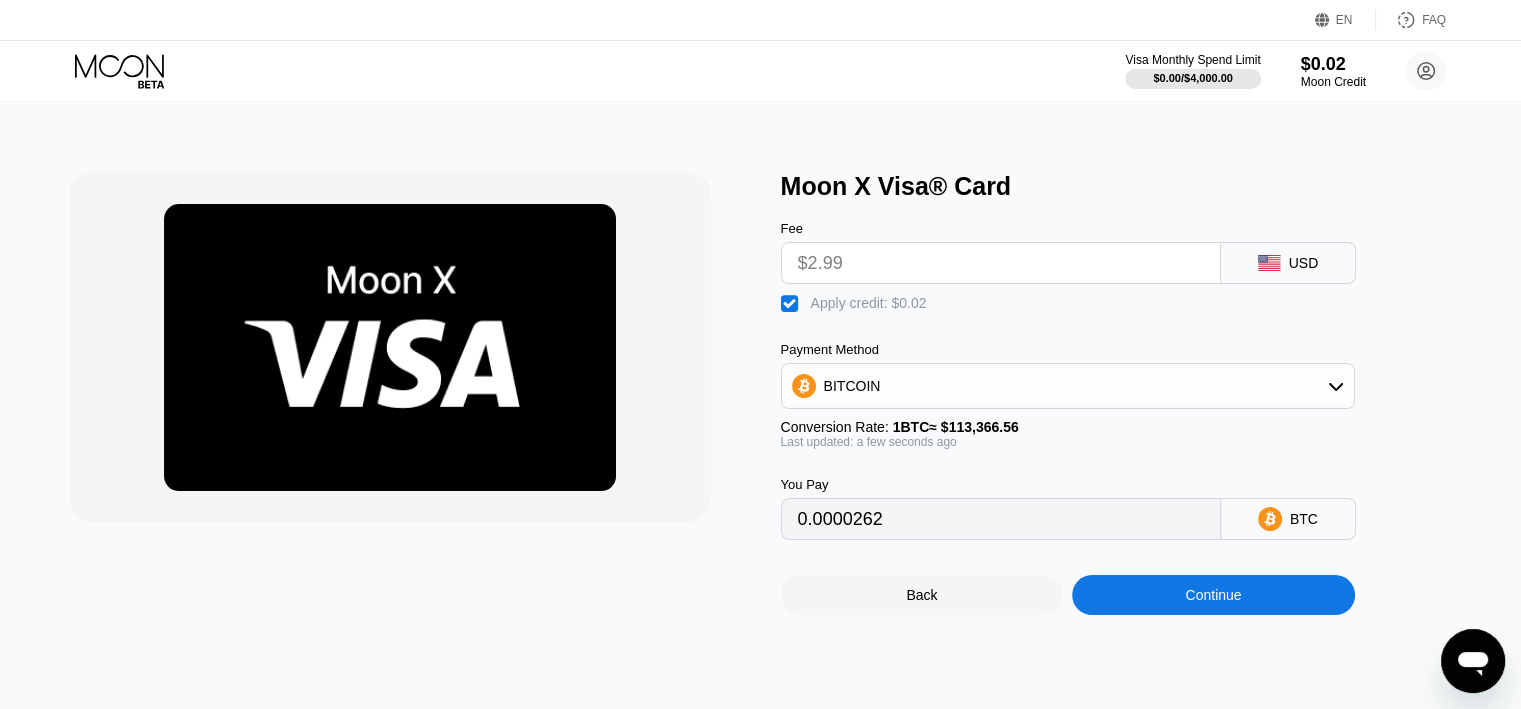 click on "$2.99" at bounding box center [1001, 263] 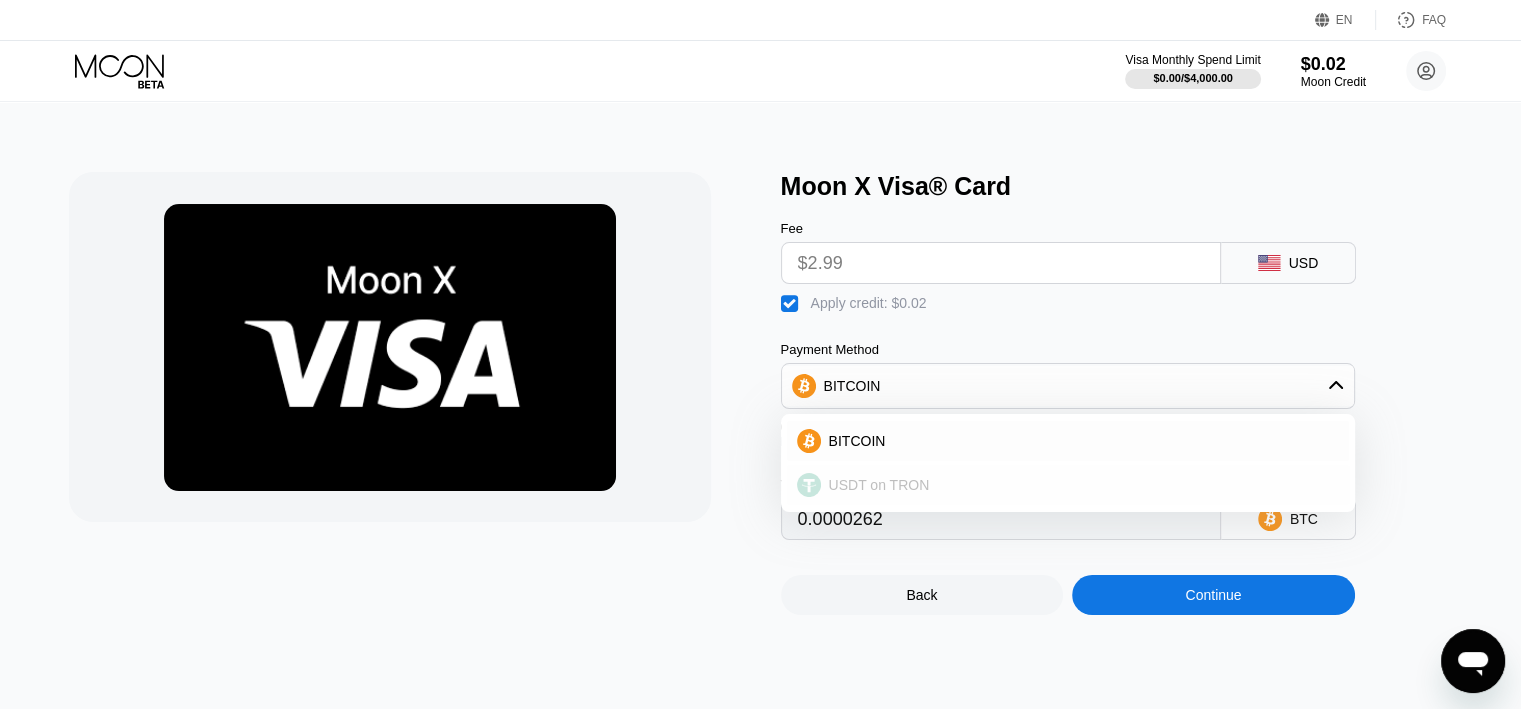 click on "USDT on TRON" at bounding box center [1068, 485] 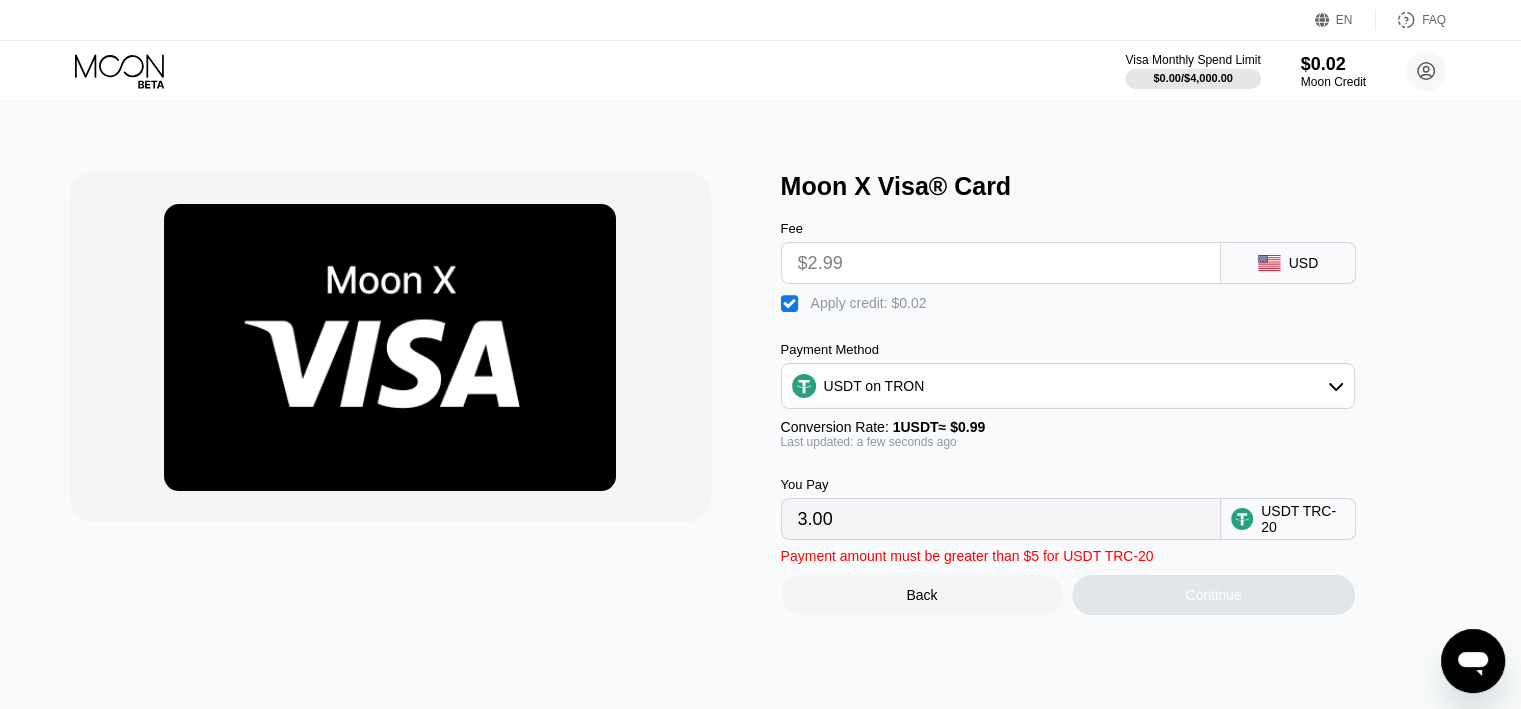 drag, startPoint x: 776, startPoint y: 552, endPoint x: 797, endPoint y: 548, distance: 21.377558 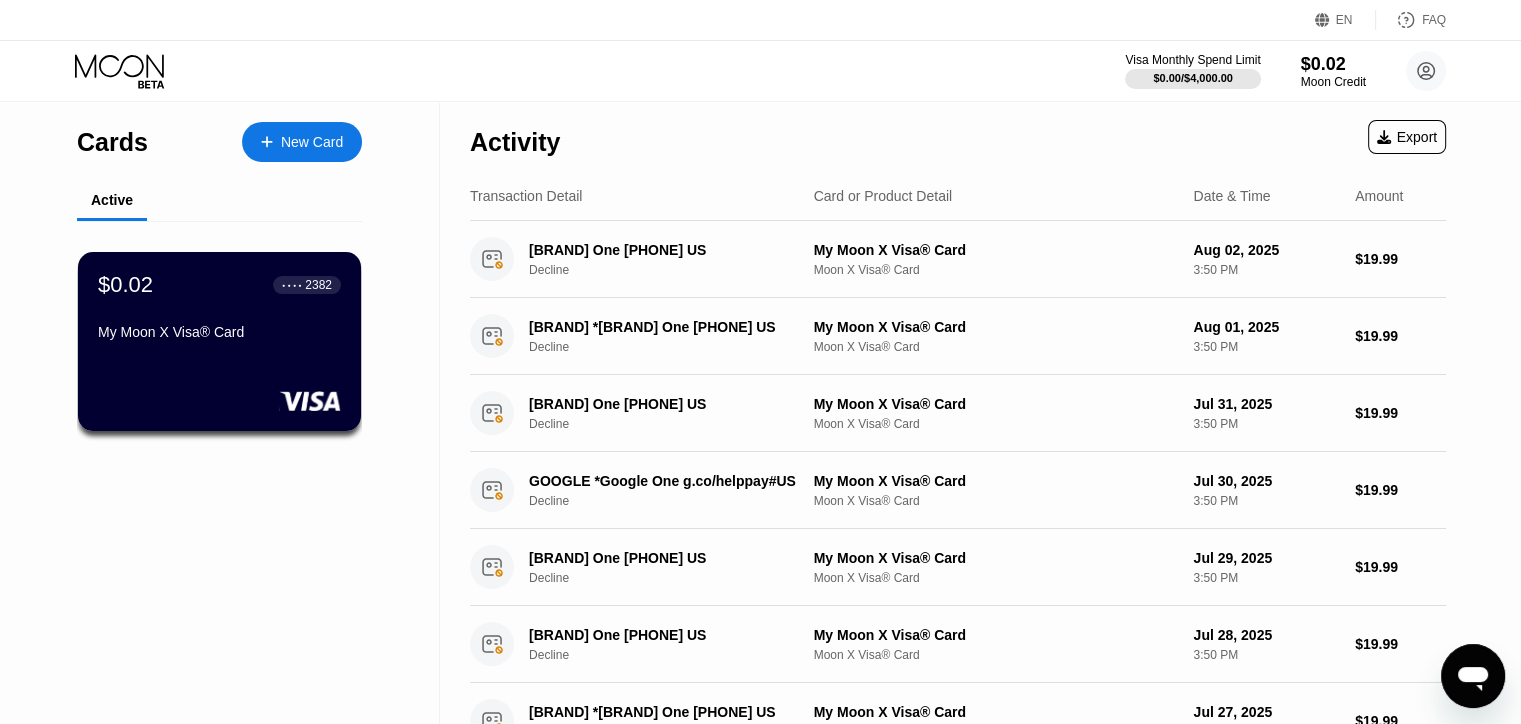 drag, startPoint x: 140, startPoint y: 148, endPoint x: 127, endPoint y: 151, distance: 13.341664 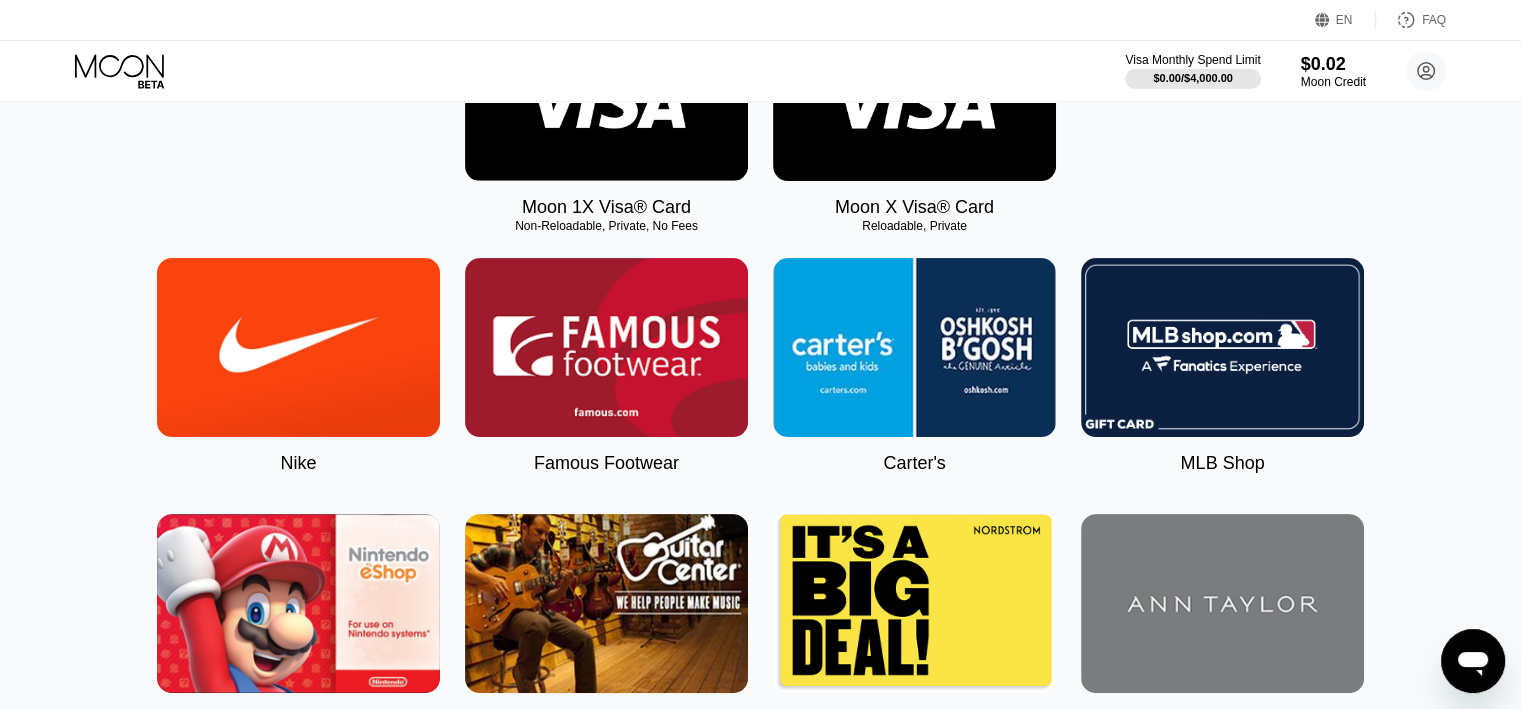 scroll, scrollTop: 500, scrollLeft: 0, axis: vertical 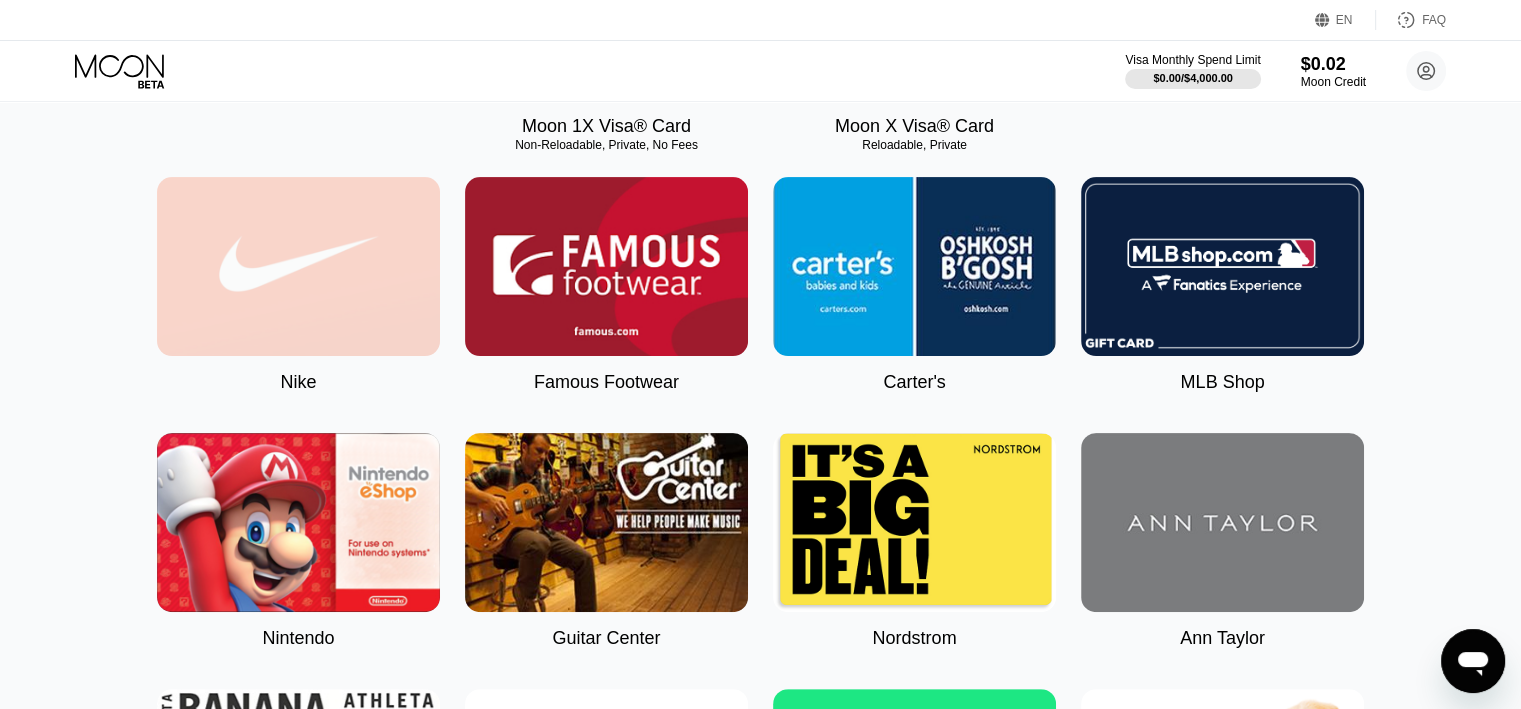 click at bounding box center [298, 266] 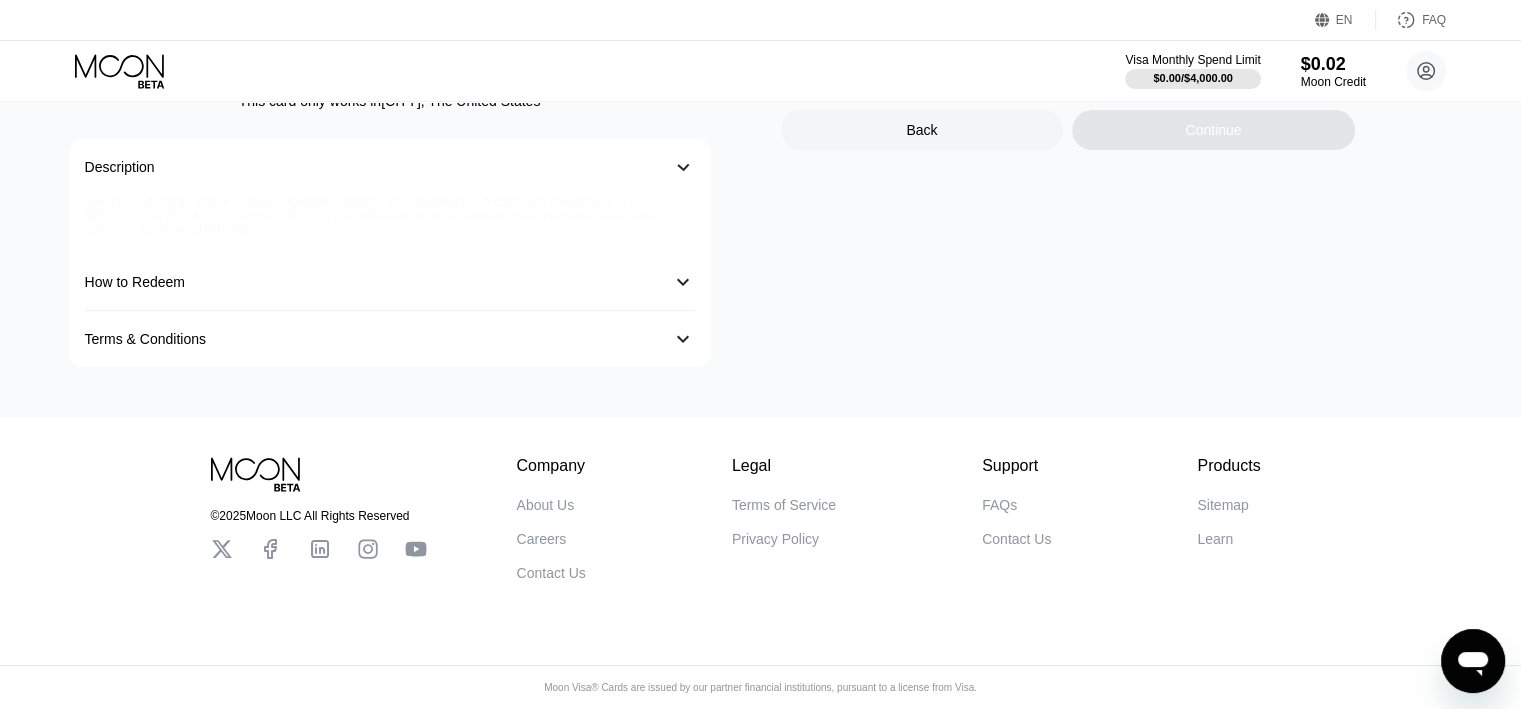 scroll, scrollTop: 0, scrollLeft: 0, axis: both 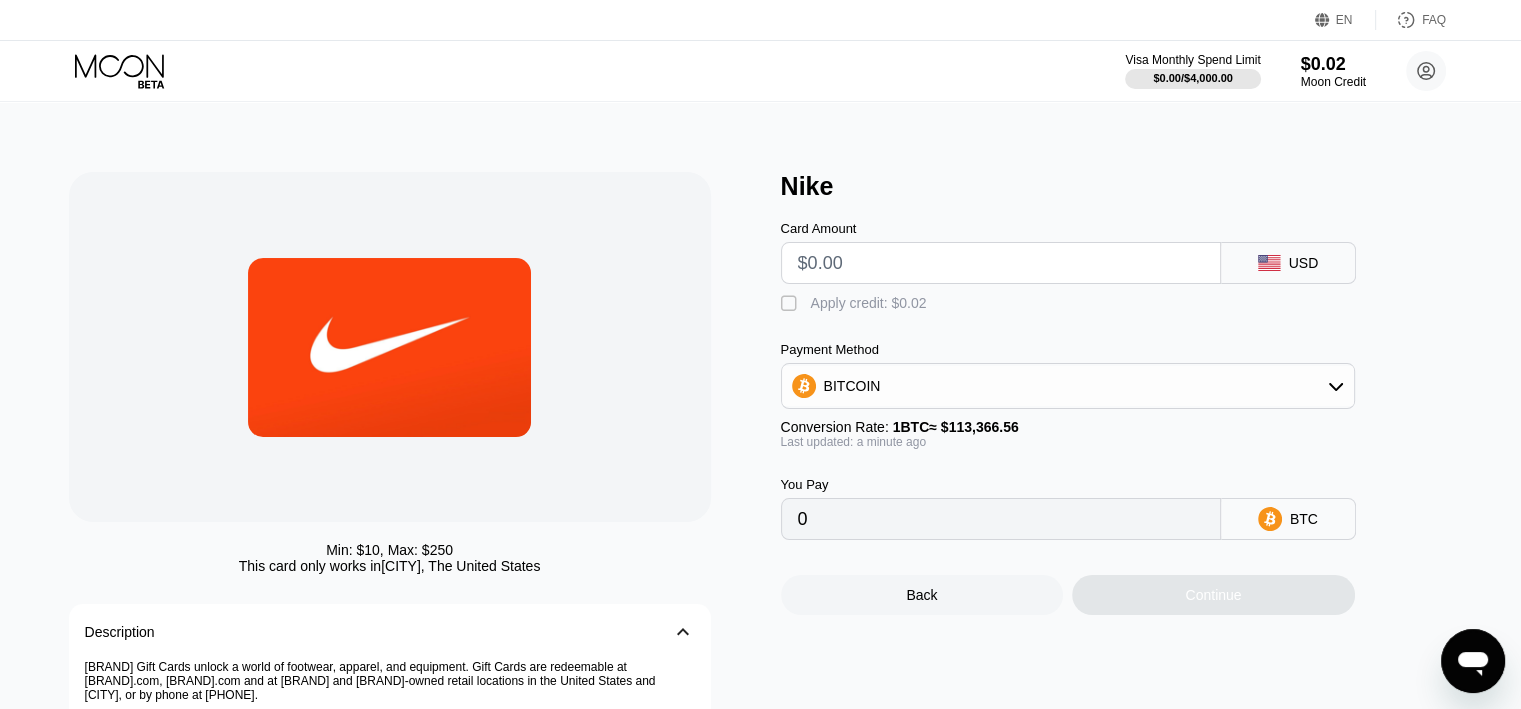 click on "Continue" at bounding box center [1213, 595] 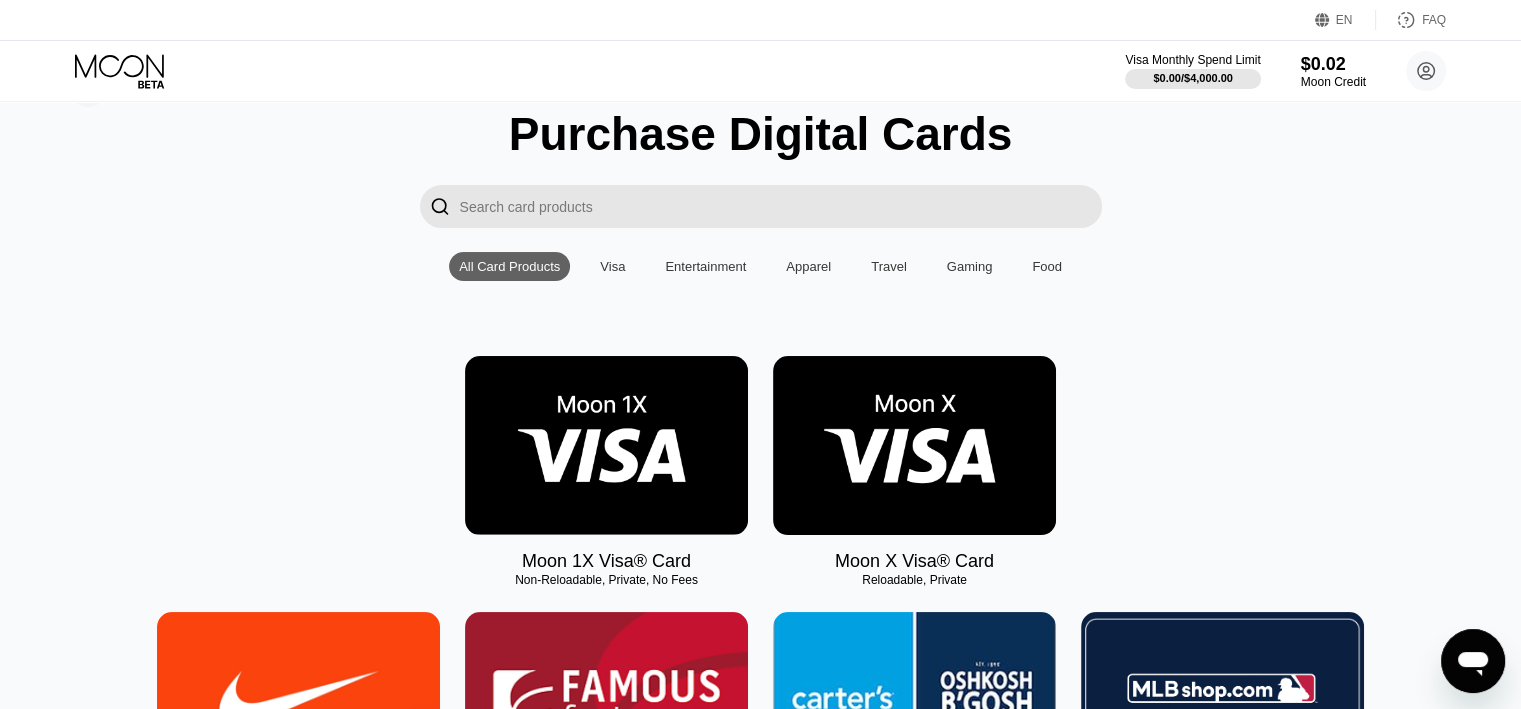 scroll, scrollTop: 100, scrollLeft: 0, axis: vertical 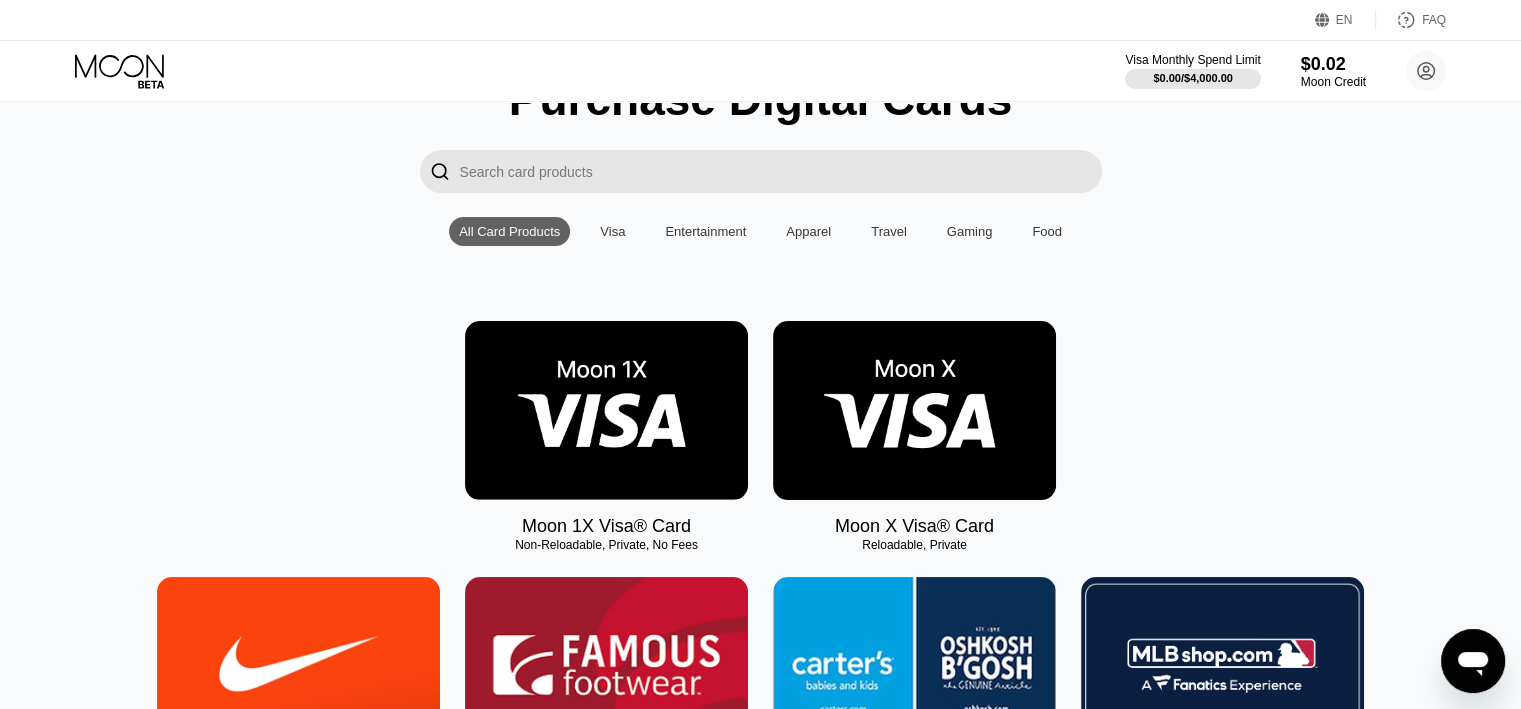 click at bounding box center [606, 410] 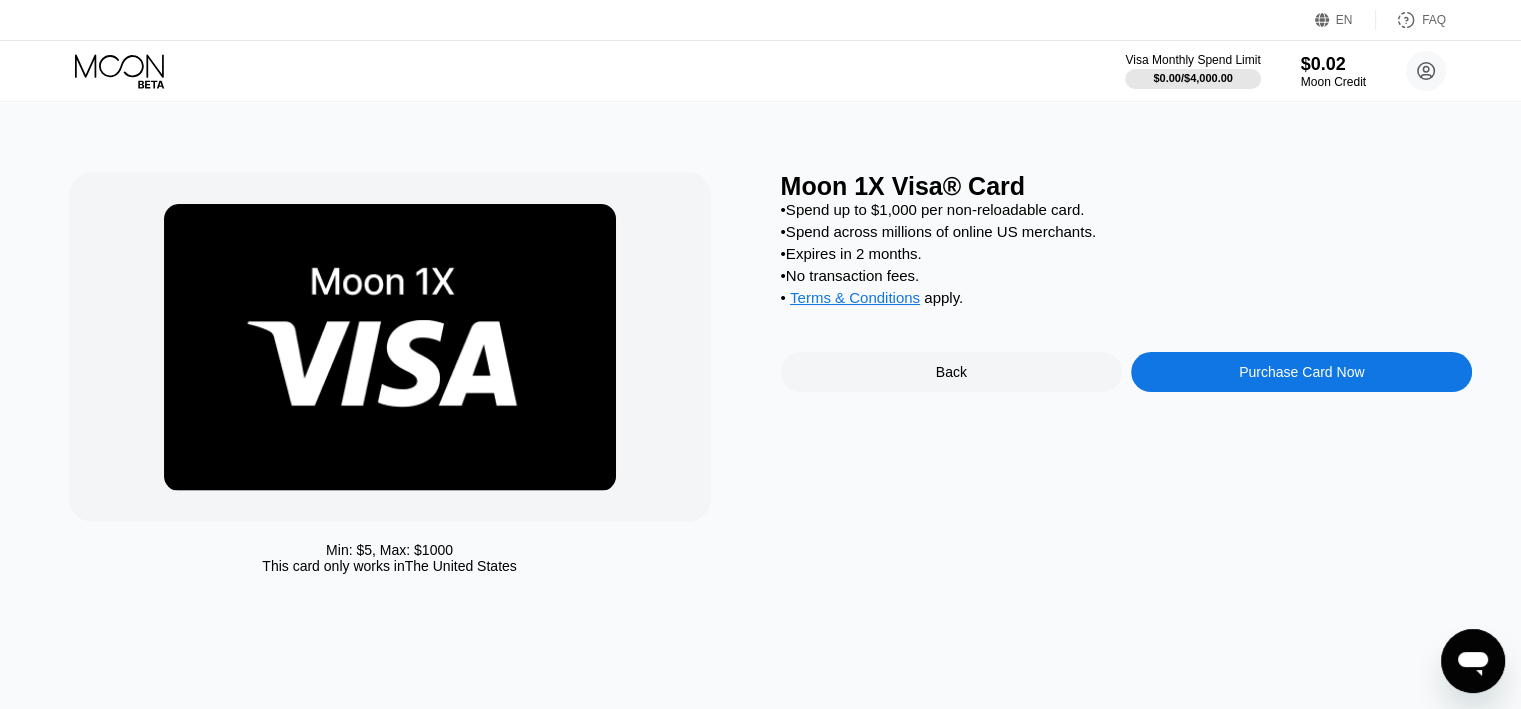 click on "Purchase Card Now" at bounding box center (1301, 372) 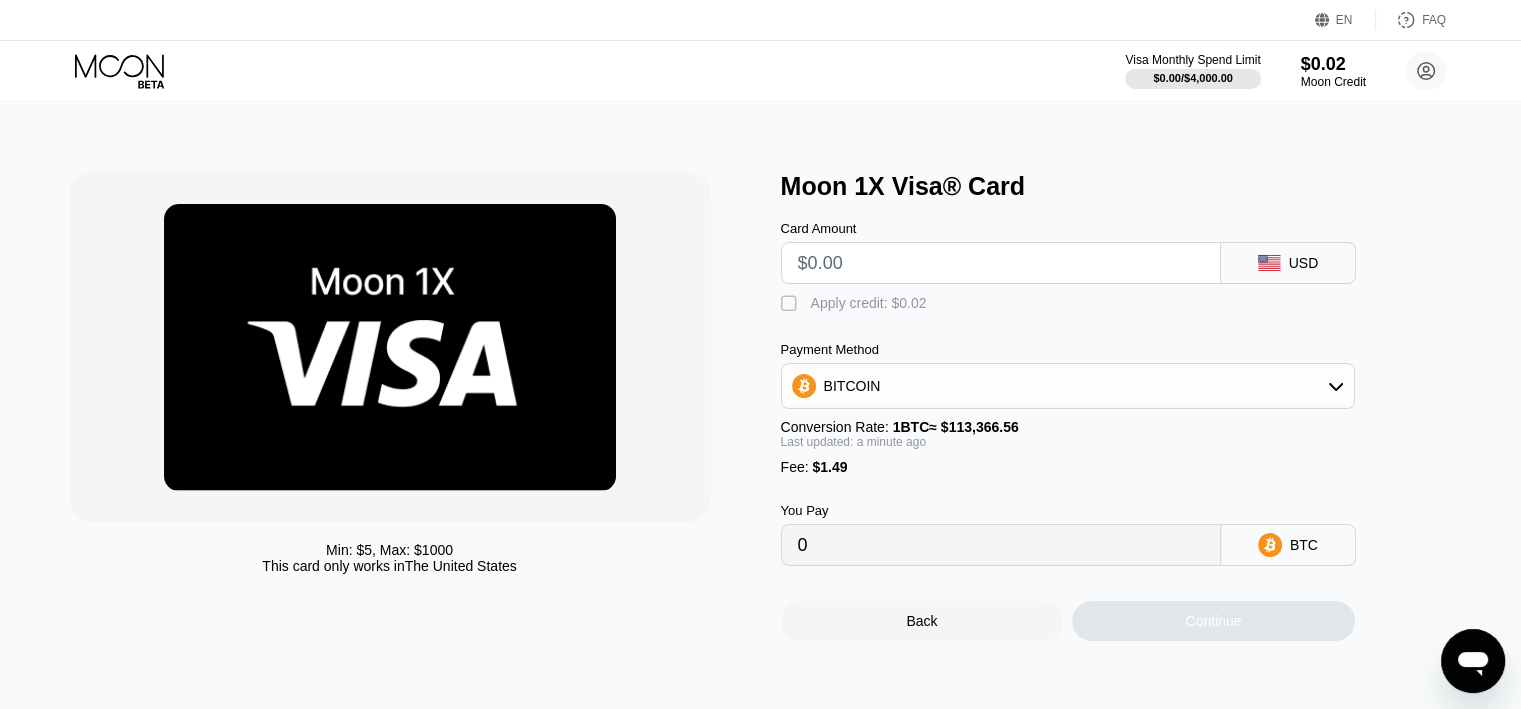 click at bounding box center [1001, 263] 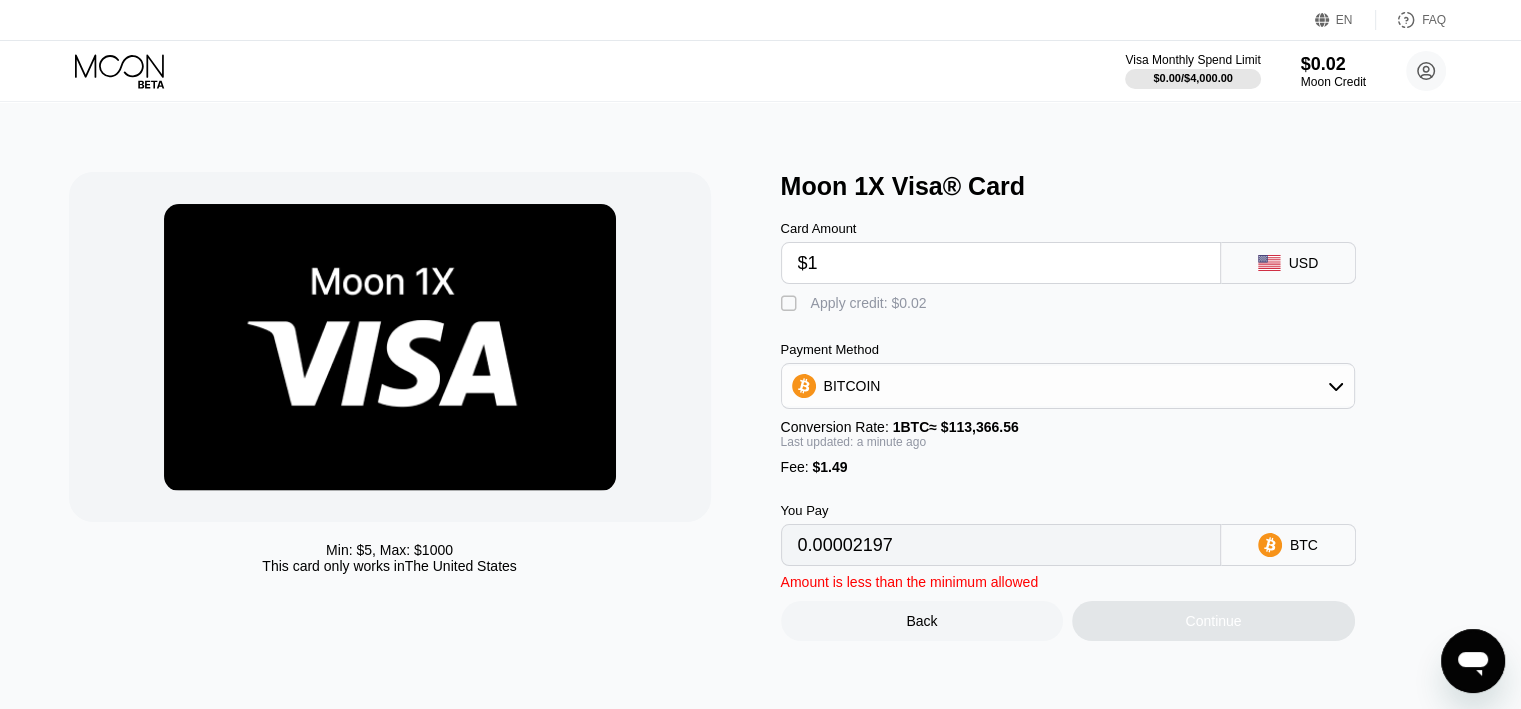 type on "0.00002197" 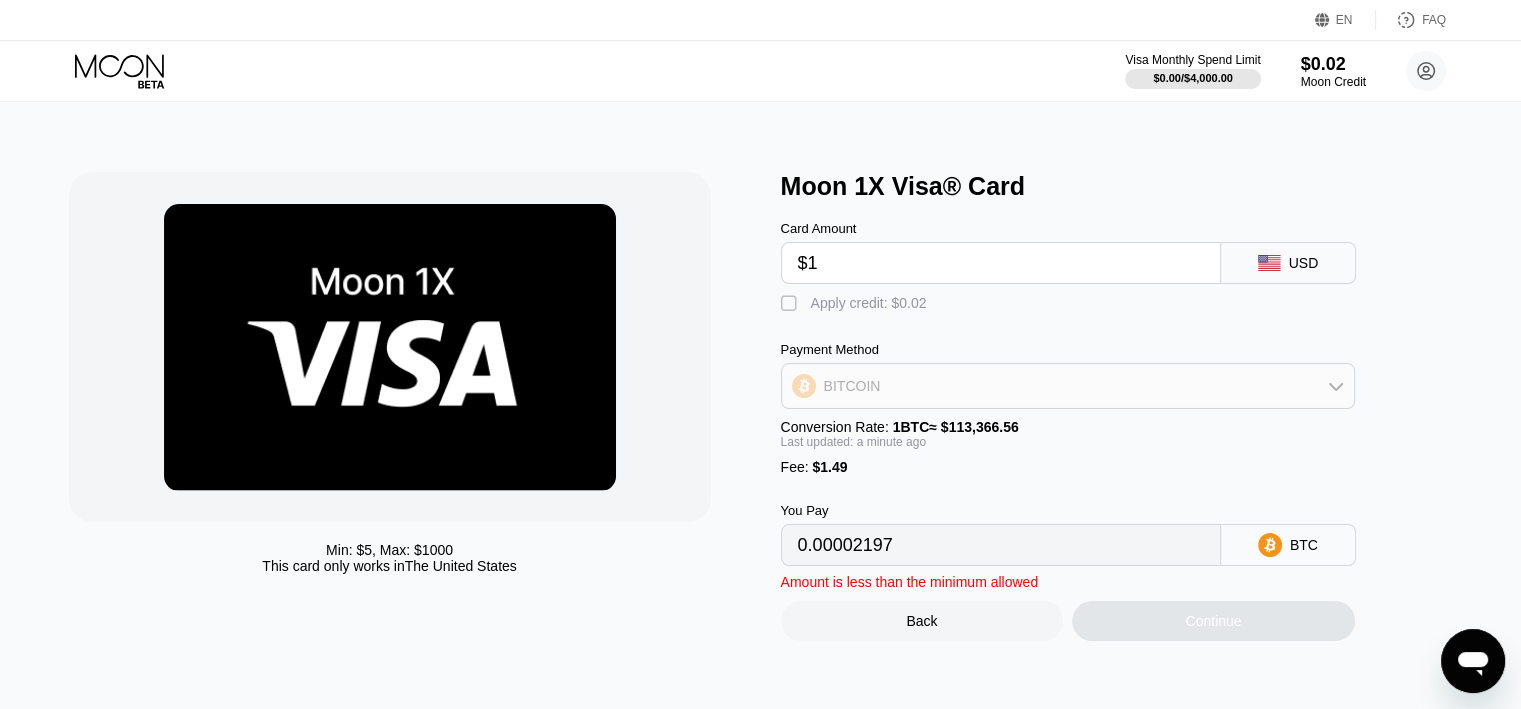 click on "BITCOIN" at bounding box center [1068, 386] 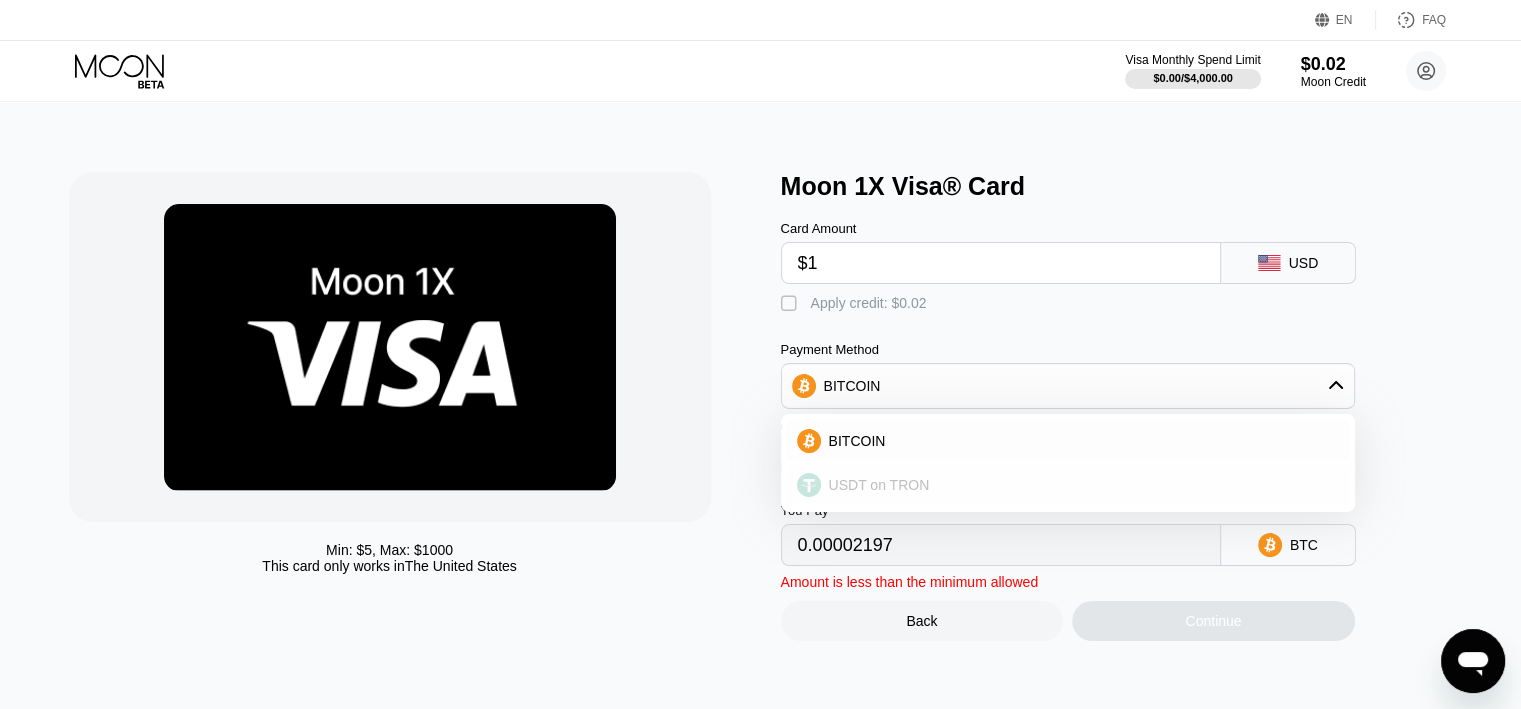 click on "USDT on TRON" at bounding box center [879, 485] 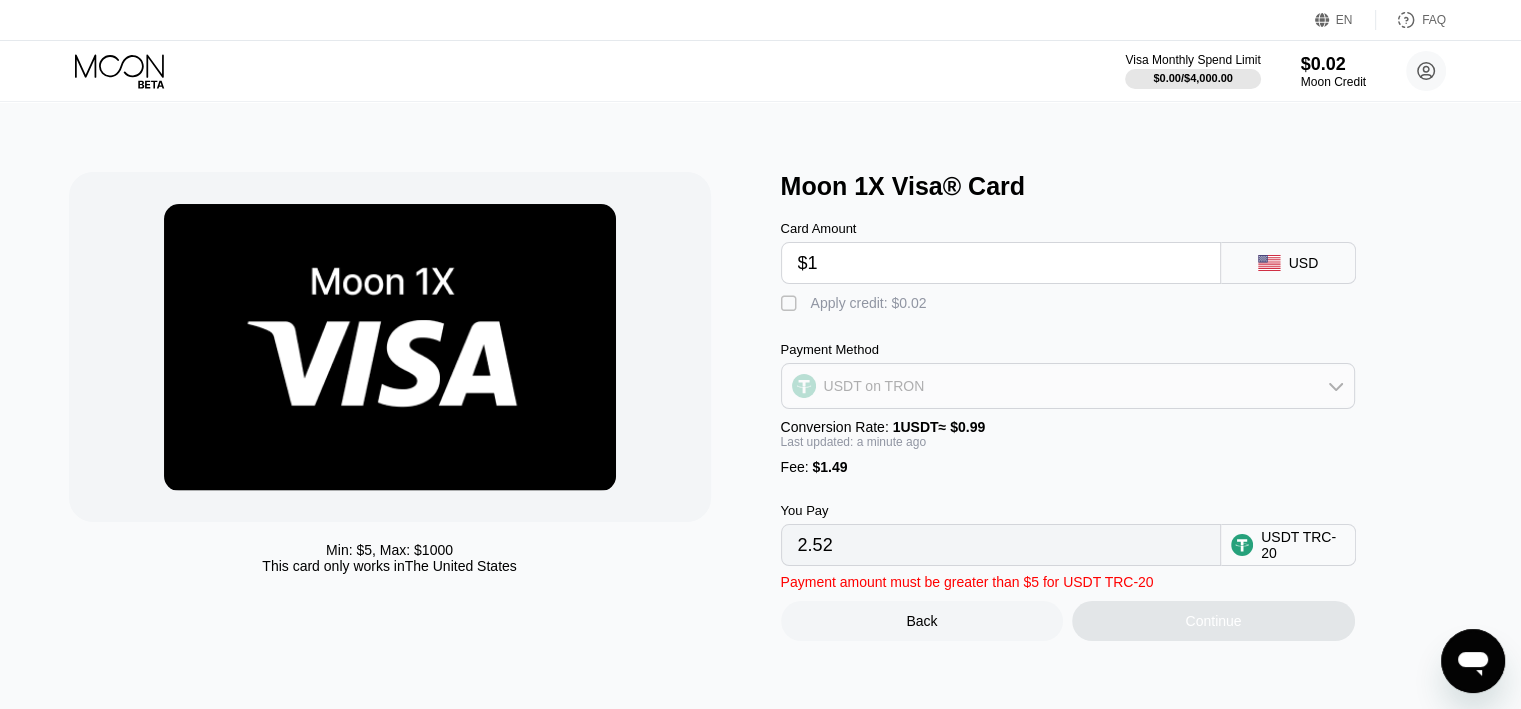 click on "USDT on TRON" at bounding box center [874, 386] 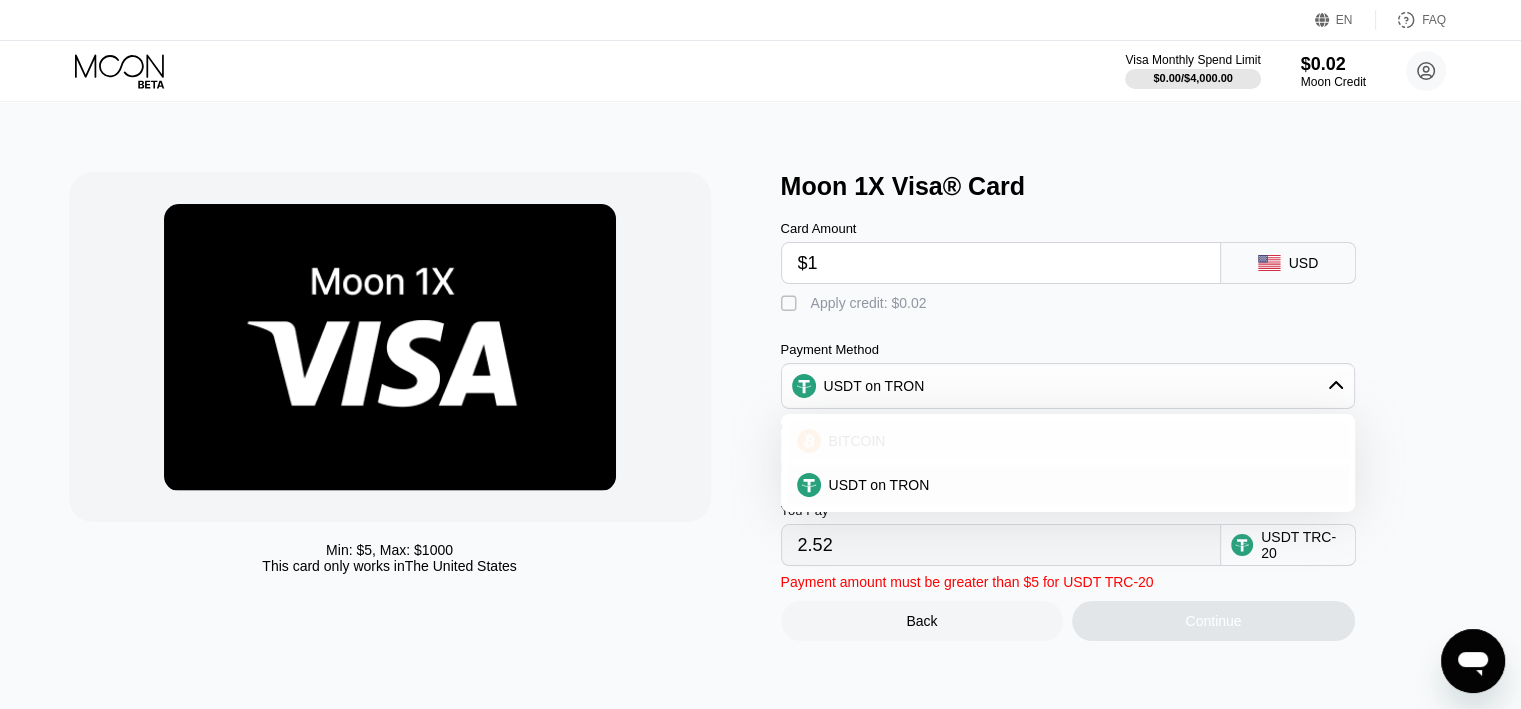 click on "BITCOIN" at bounding box center (857, 441) 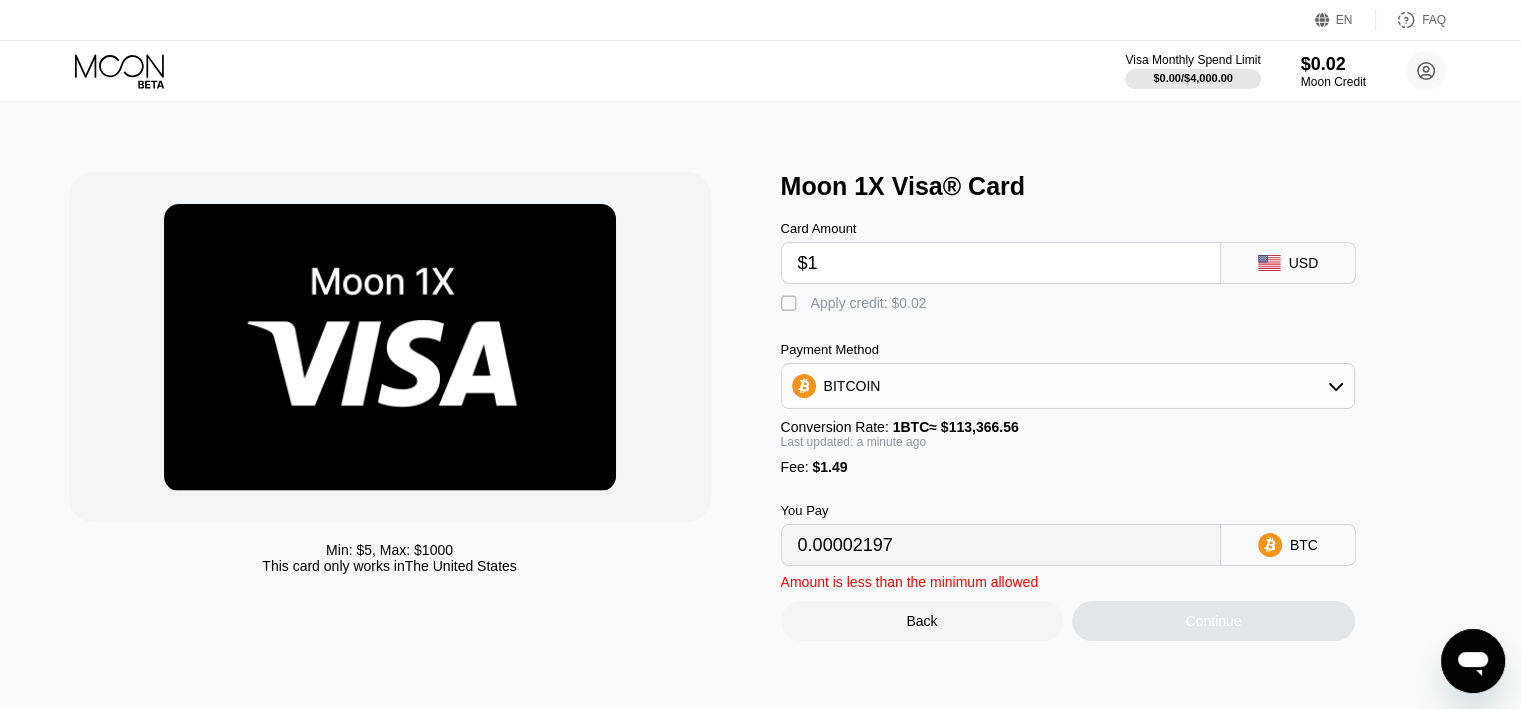 drag, startPoint x: 862, startPoint y: 273, endPoint x: 785, endPoint y: 278, distance: 77.16217 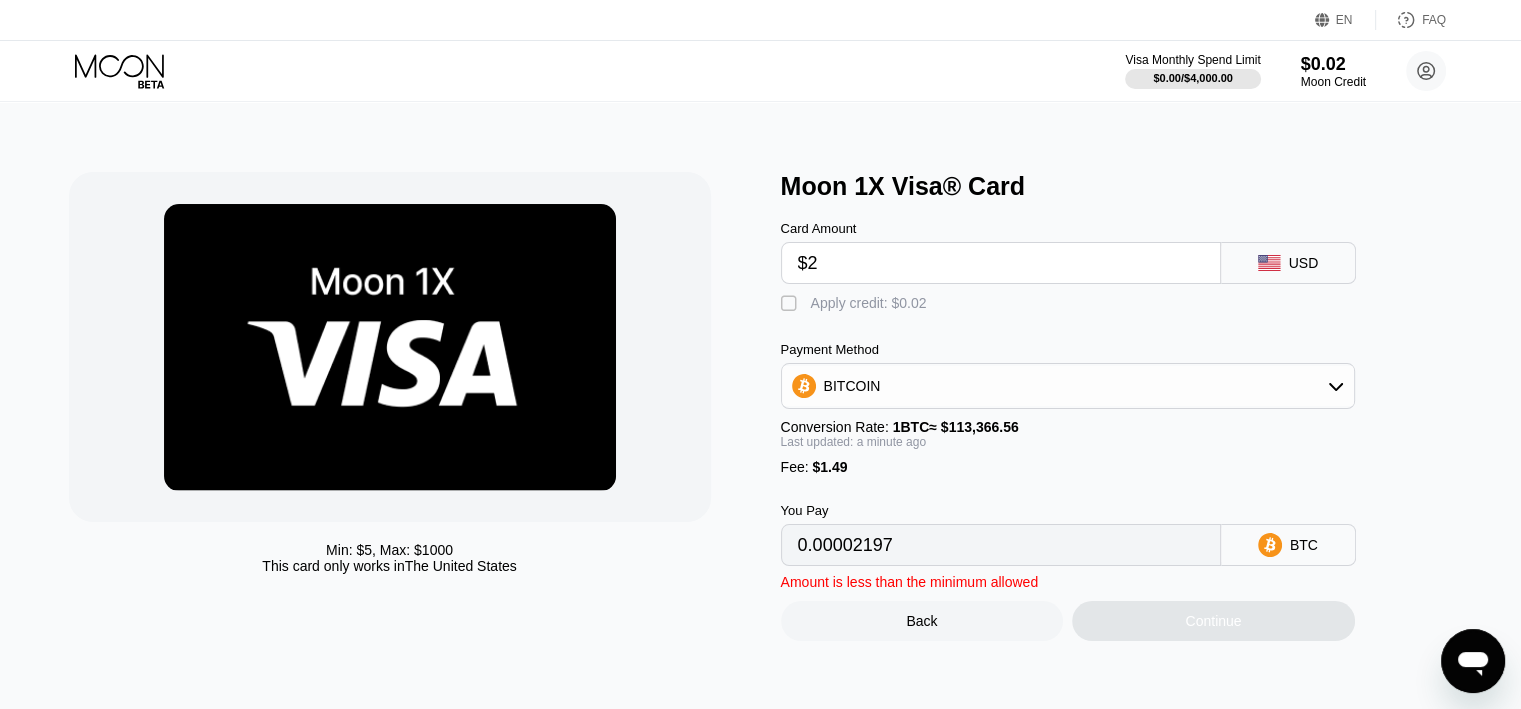 type on "0.00003079" 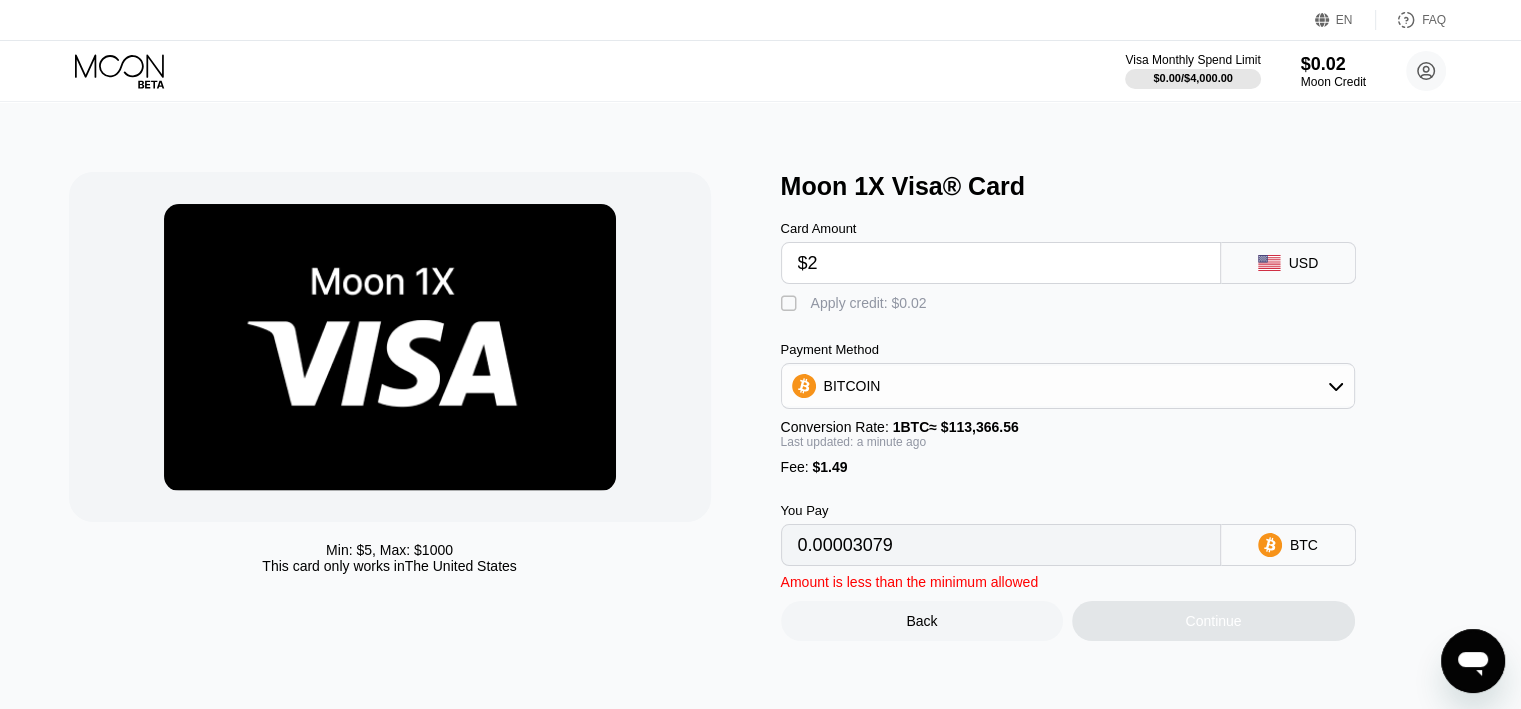 type on "$2" 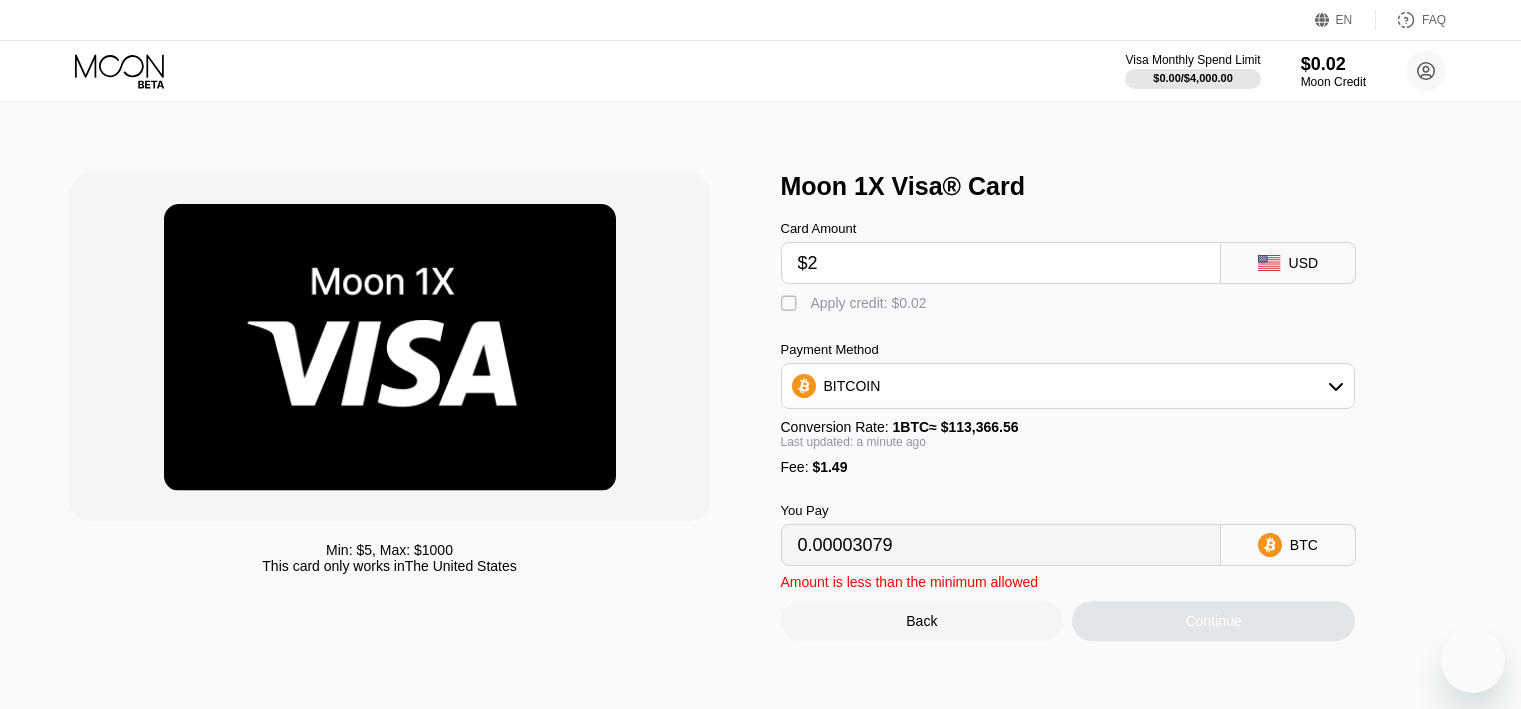 scroll, scrollTop: 0, scrollLeft: 0, axis: both 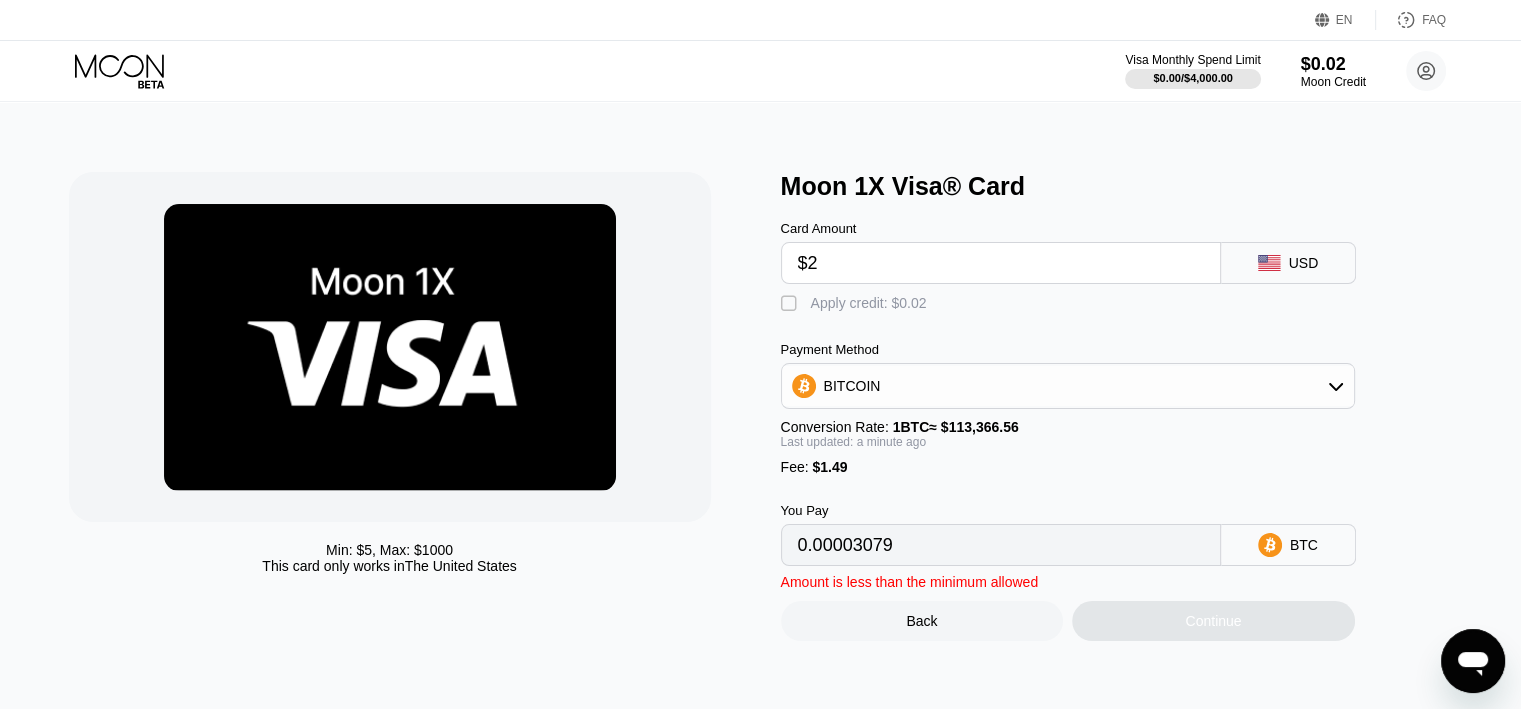 drag, startPoint x: 839, startPoint y: 276, endPoint x: 773, endPoint y: 267, distance: 66.61081 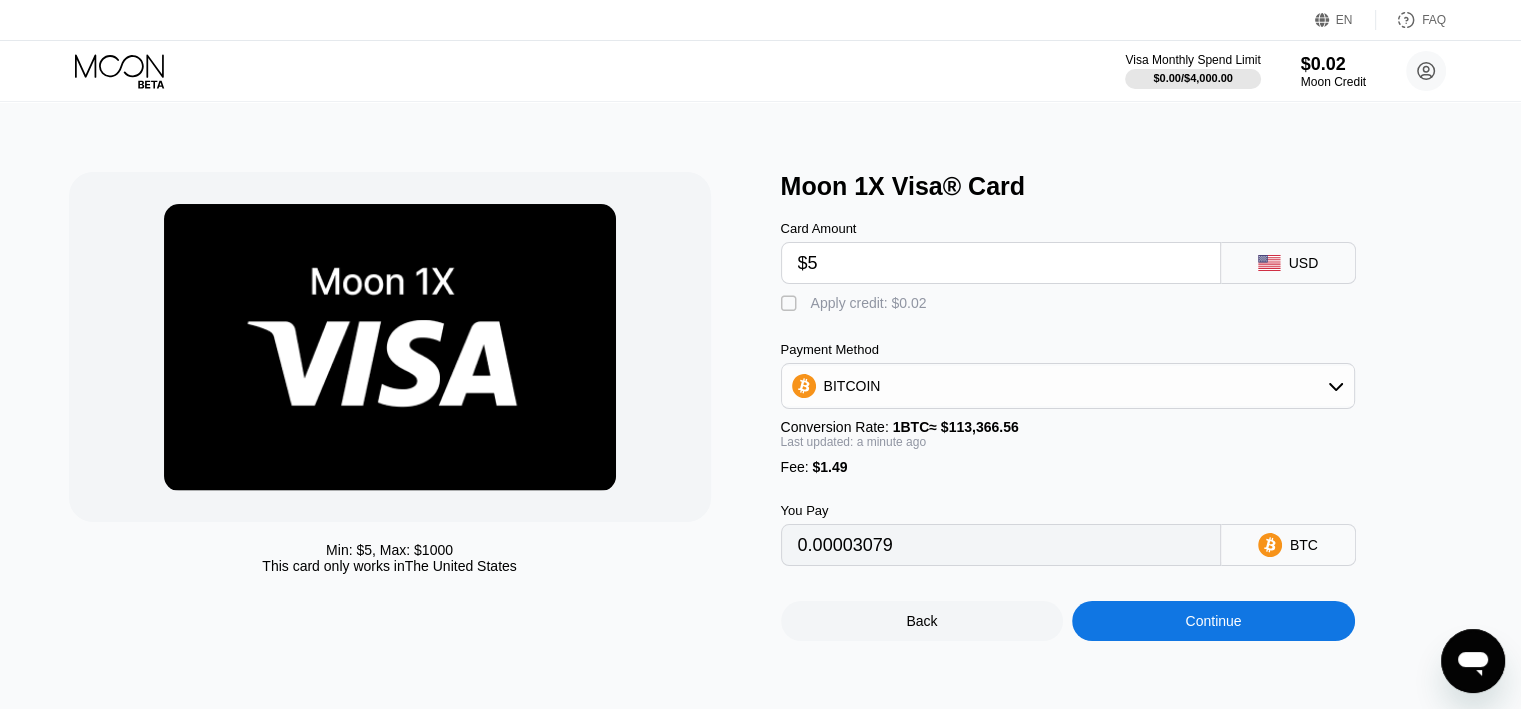 type on "$5" 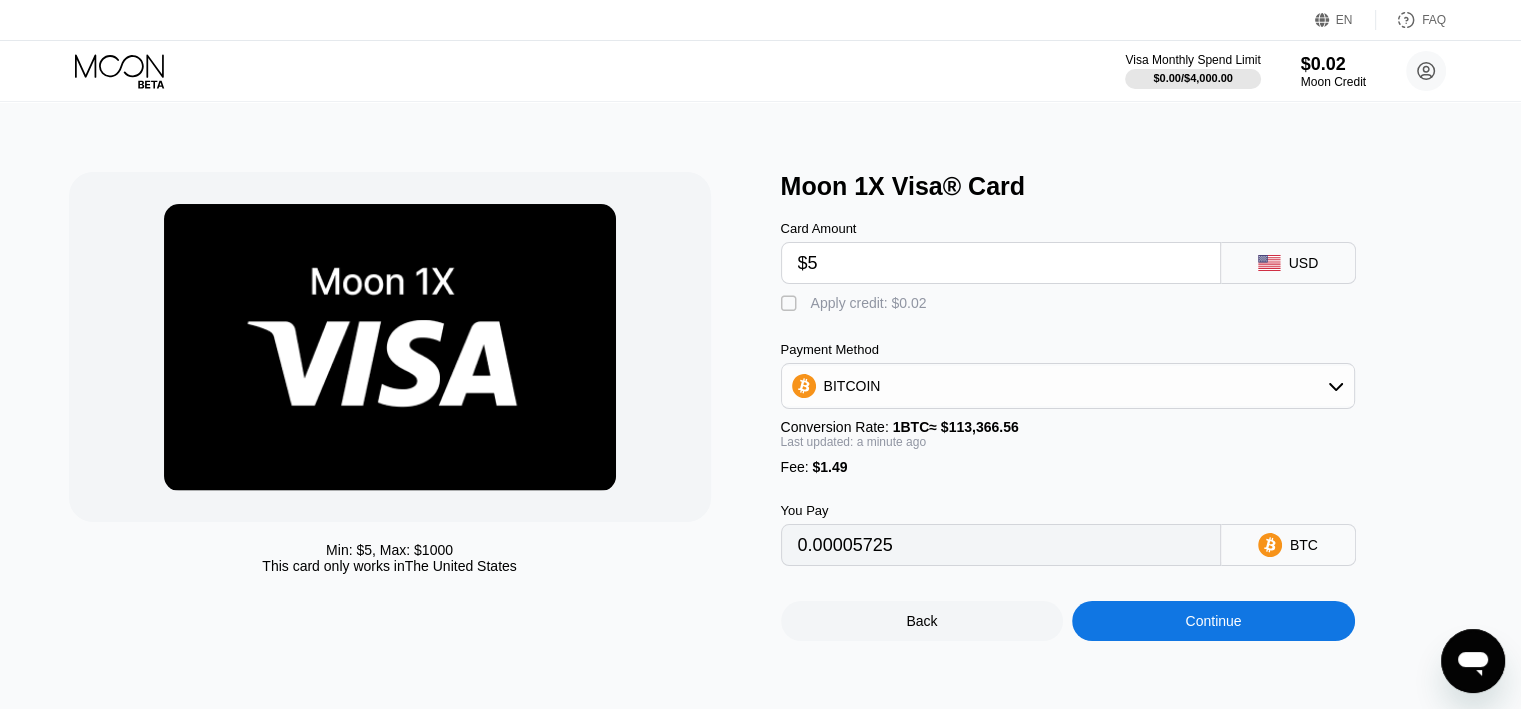 click on "Fee :   $1.49" at bounding box center [1068, 467] 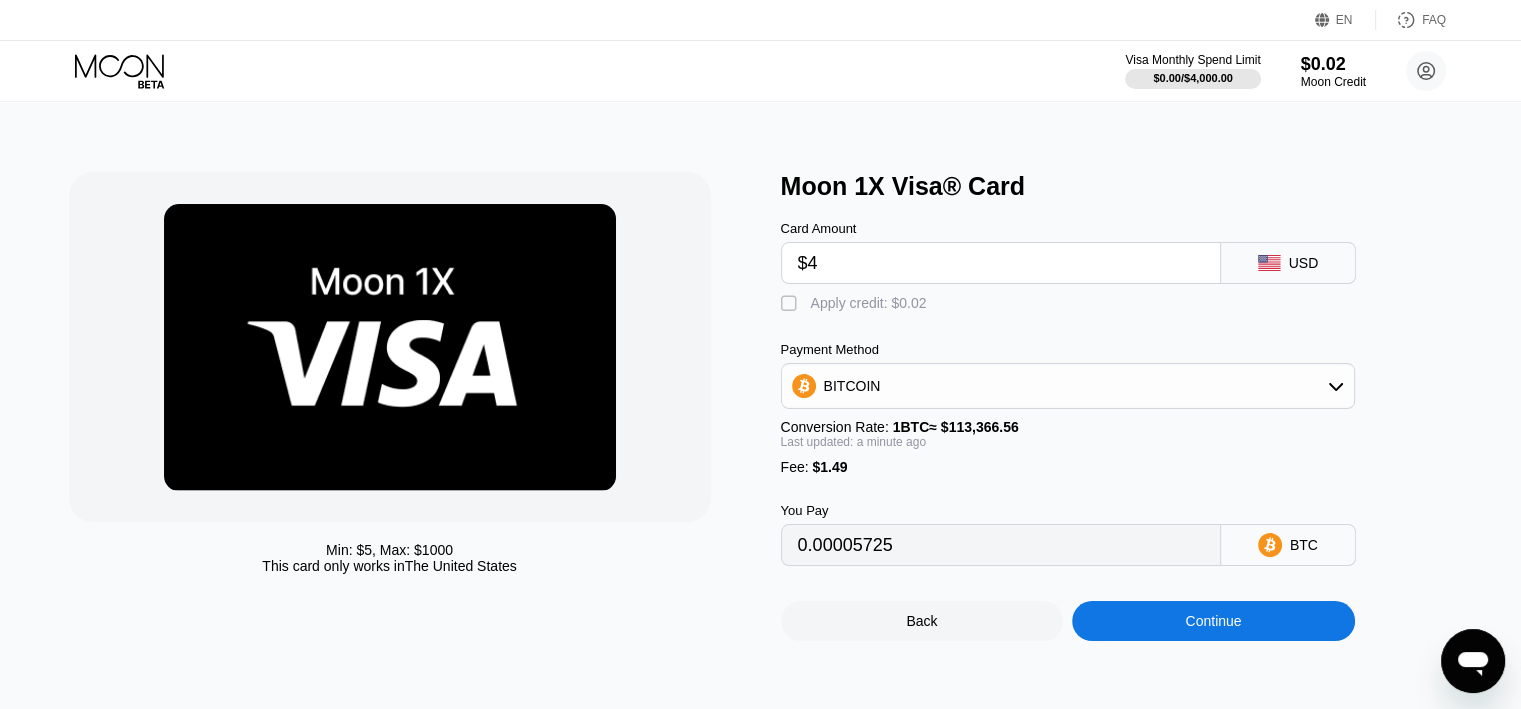 type on "0.00004843" 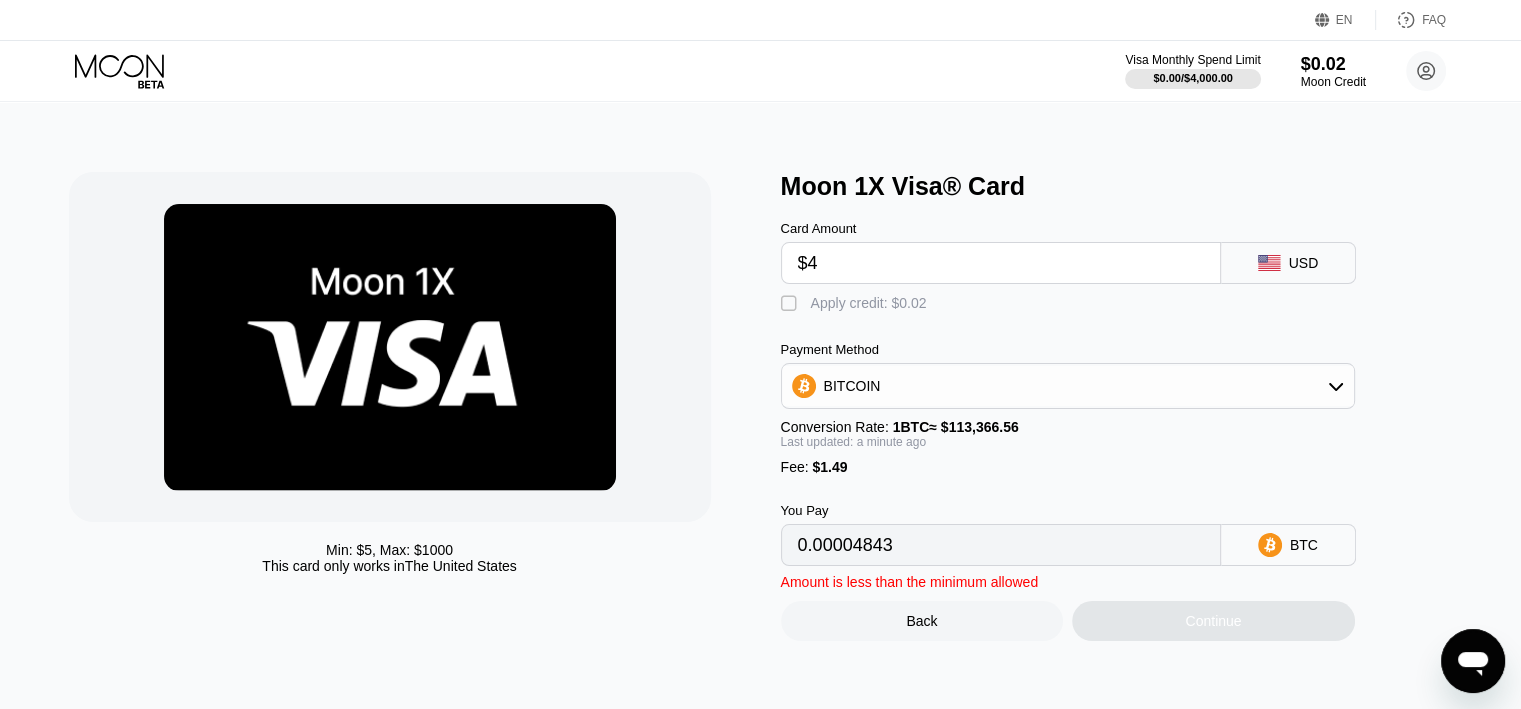 click on "Fee :   $1.49" at bounding box center [1068, 467] 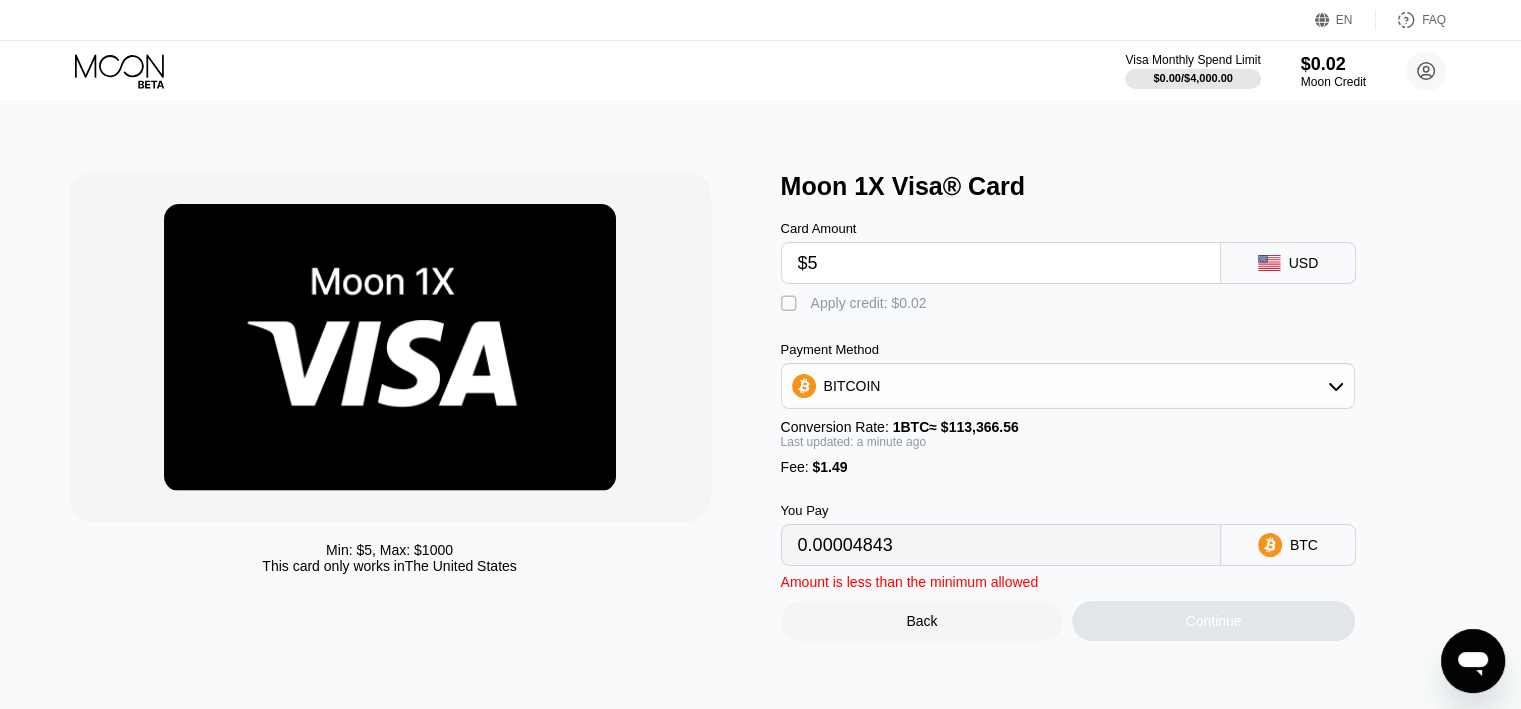 type on "0.00005725" 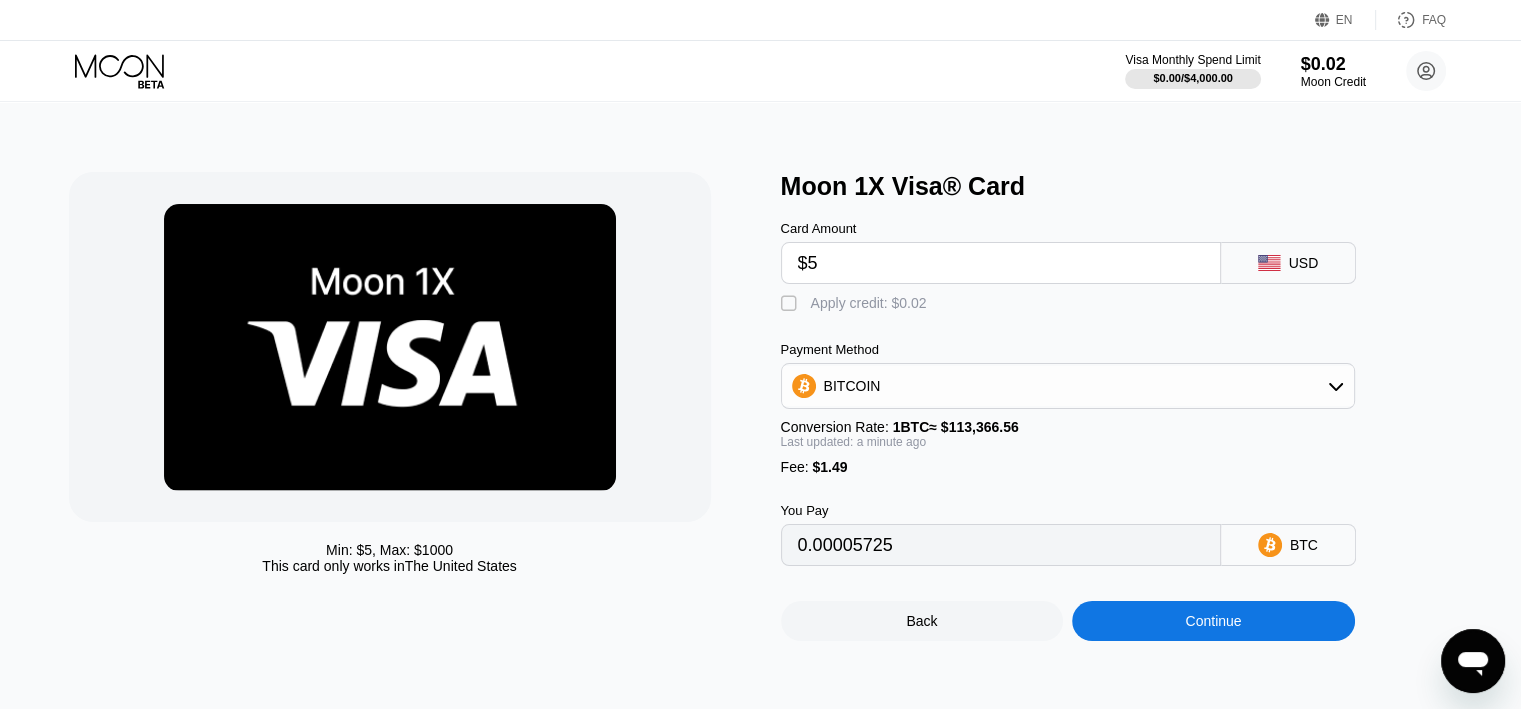 type on "$5" 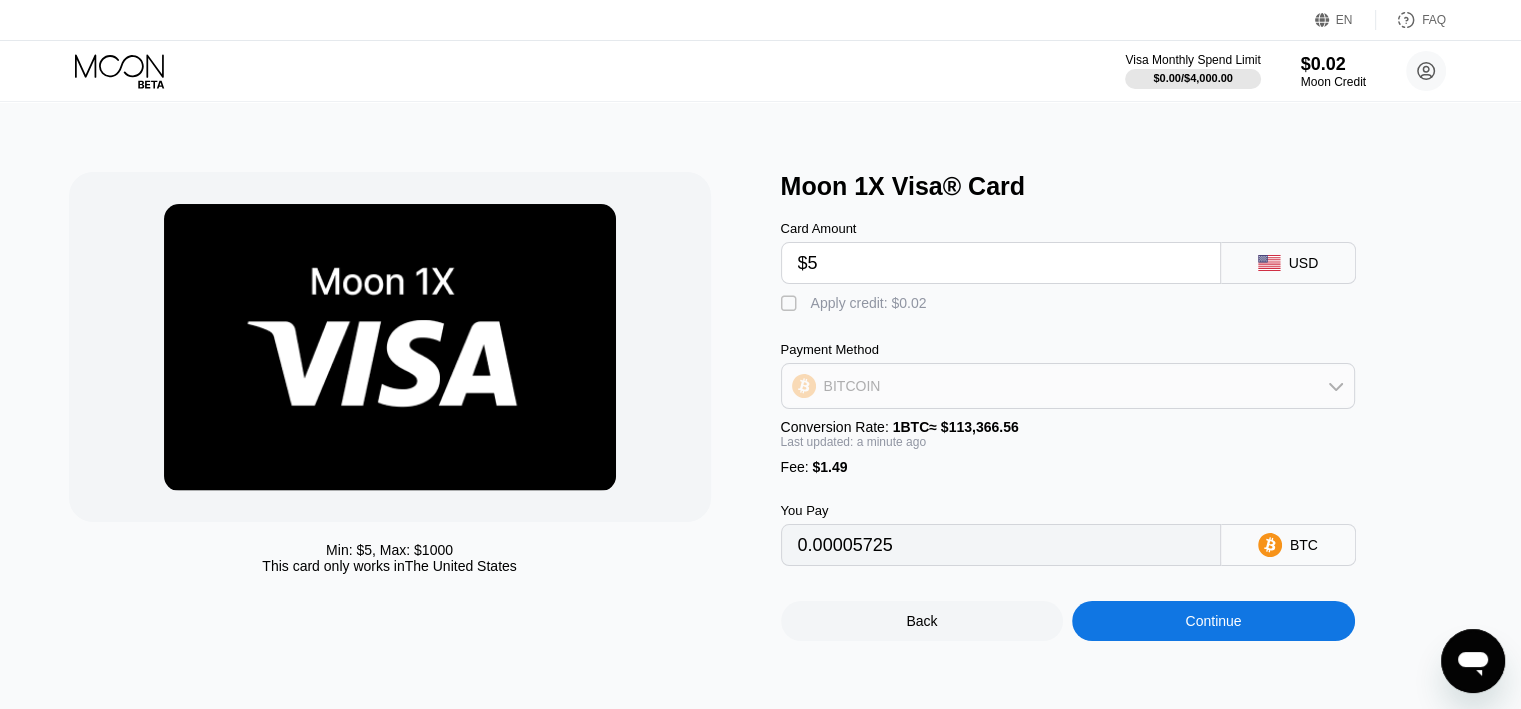 click on "BITCOIN" at bounding box center (1068, 386) 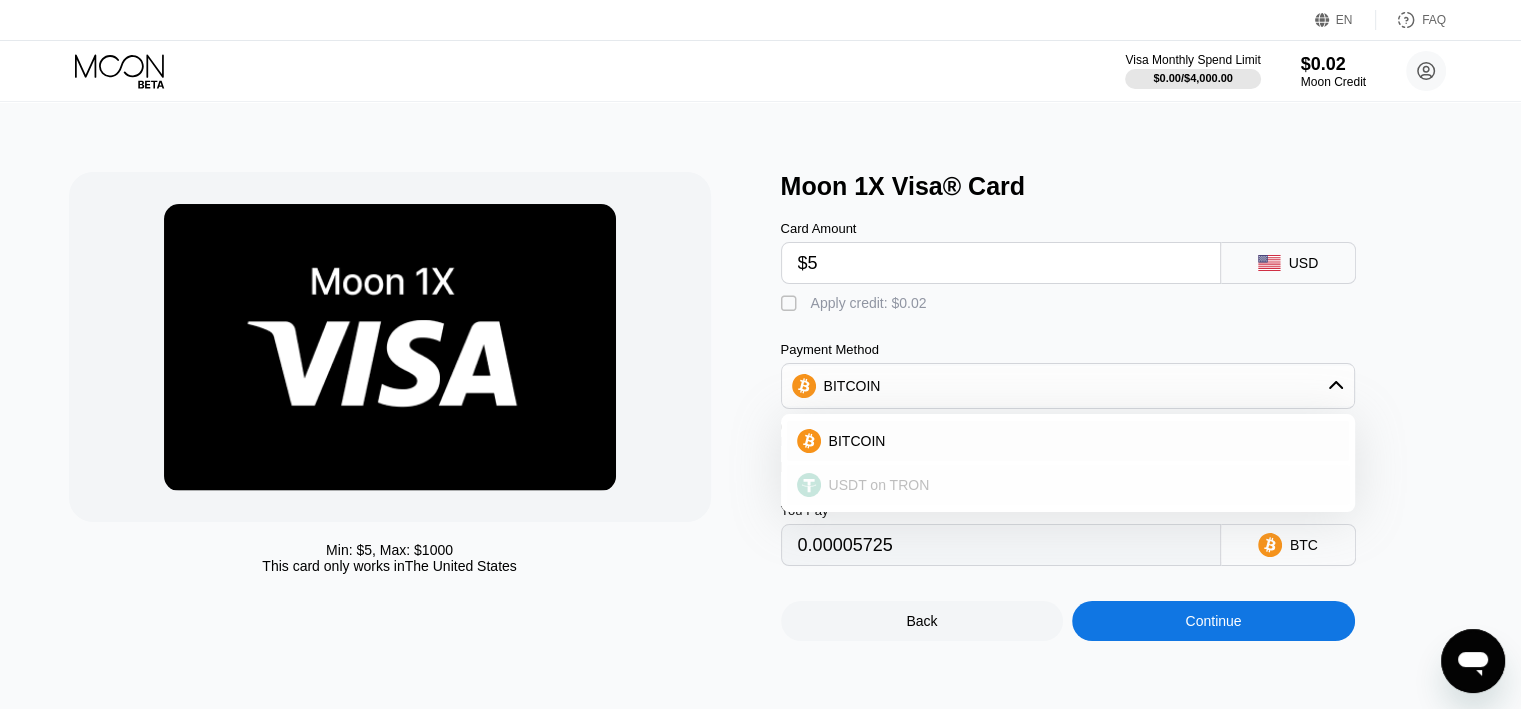 click on "USDT on TRON" at bounding box center [879, 485] 